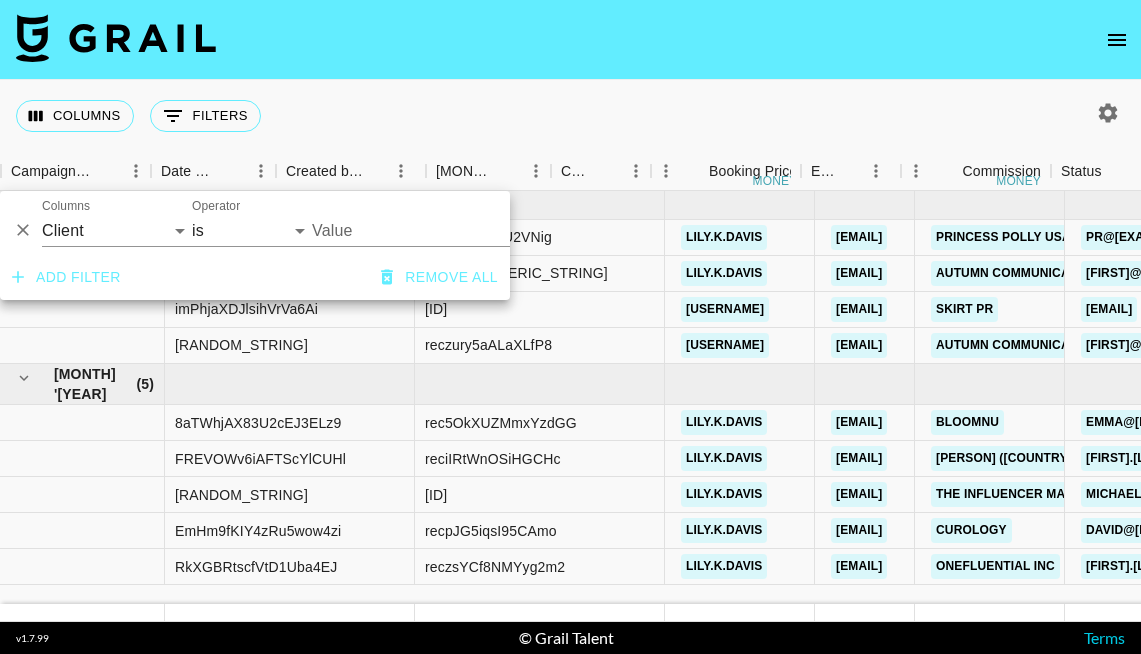 select on "clientId" 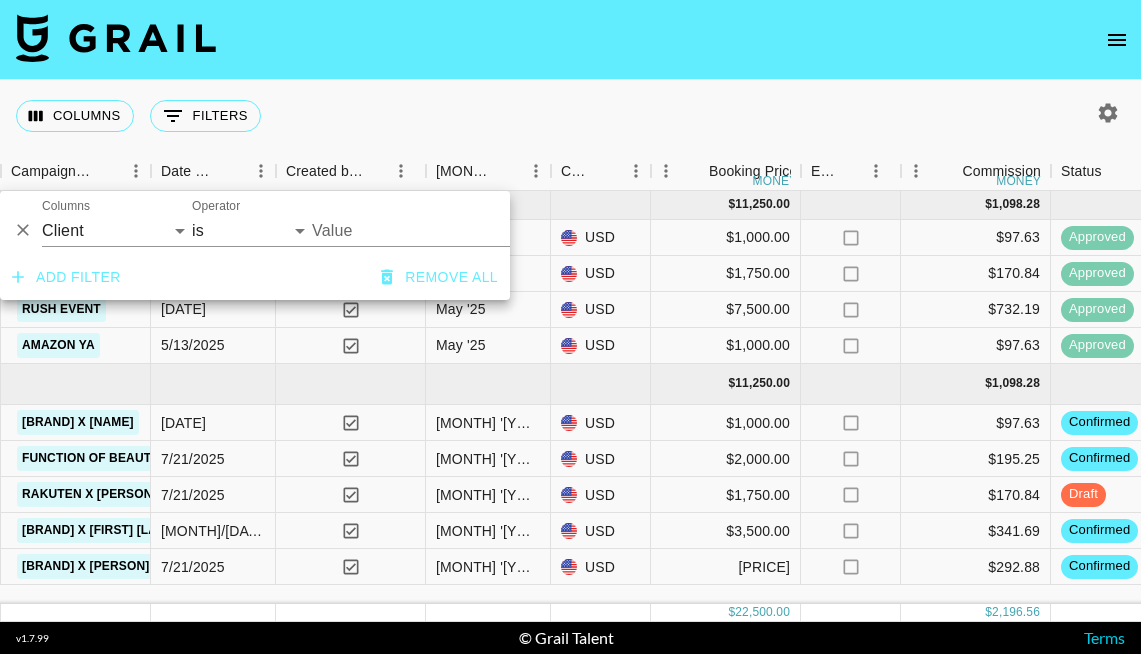 click on "Value" at bounding box center (462, 223) 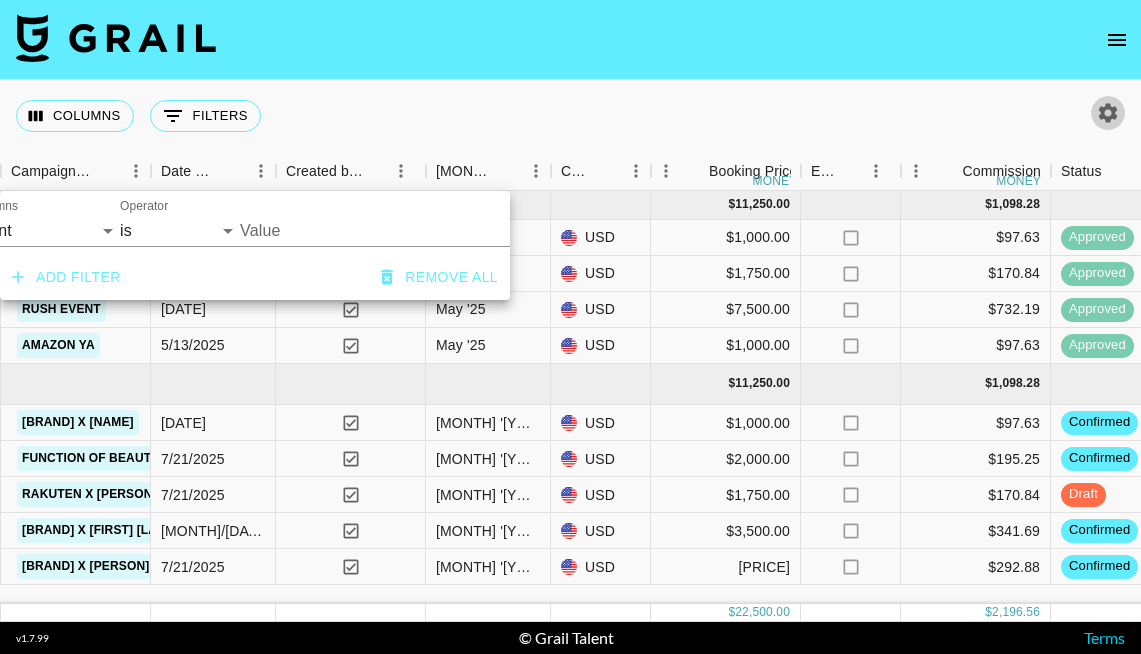 click 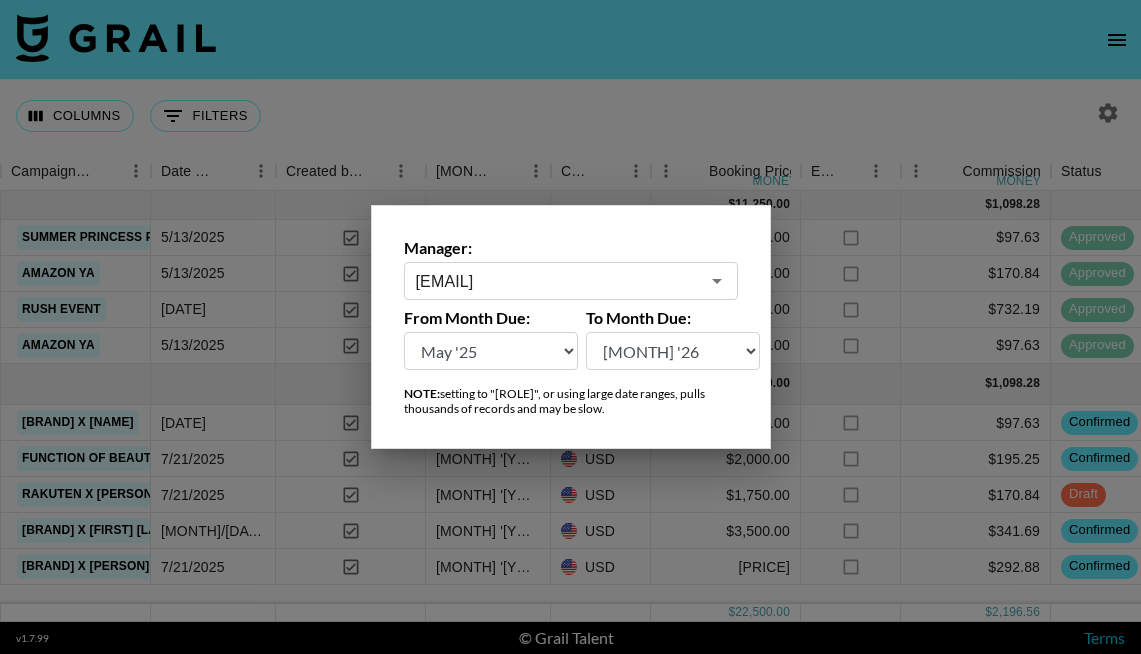 click on "[FIRST]@[DOMAIN]" at bounding box center [571, 281] 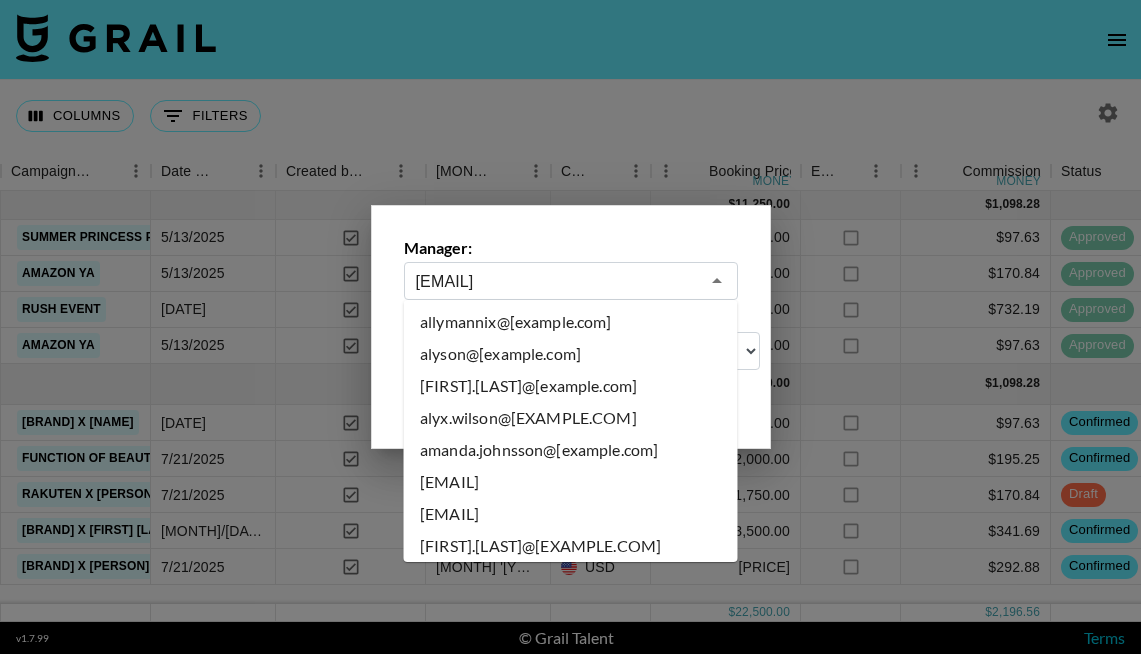 scroll, scrollTop: 0, scrollLeft: 0, axis: both 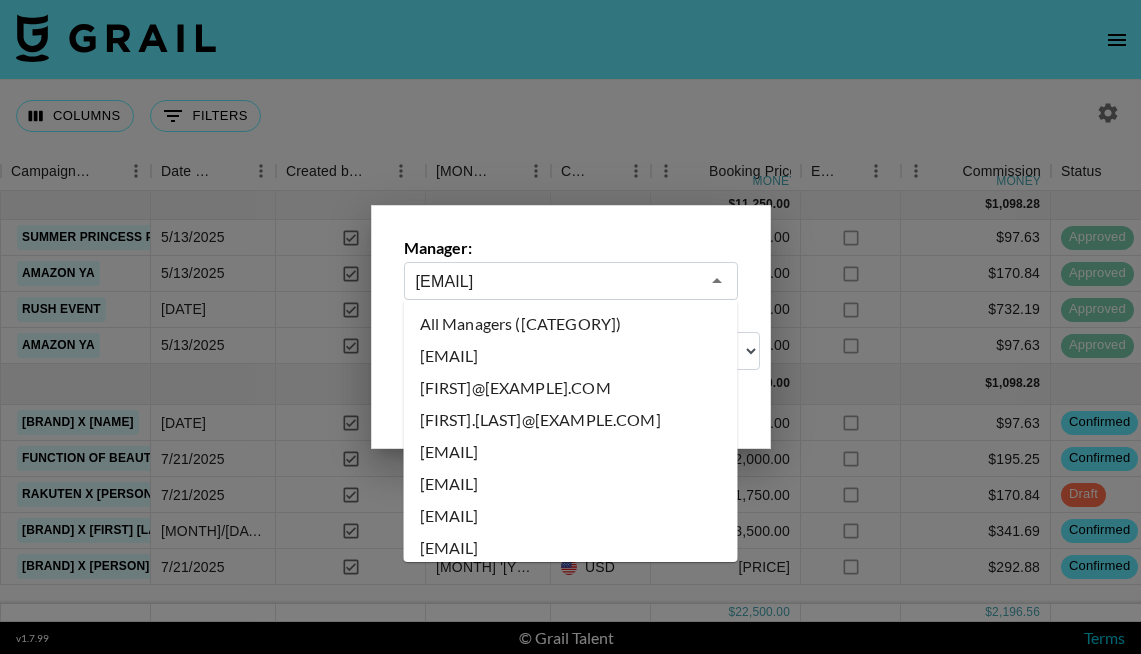 click on "All Managers ([CATEGORY])" at bounding box center [571, 324] 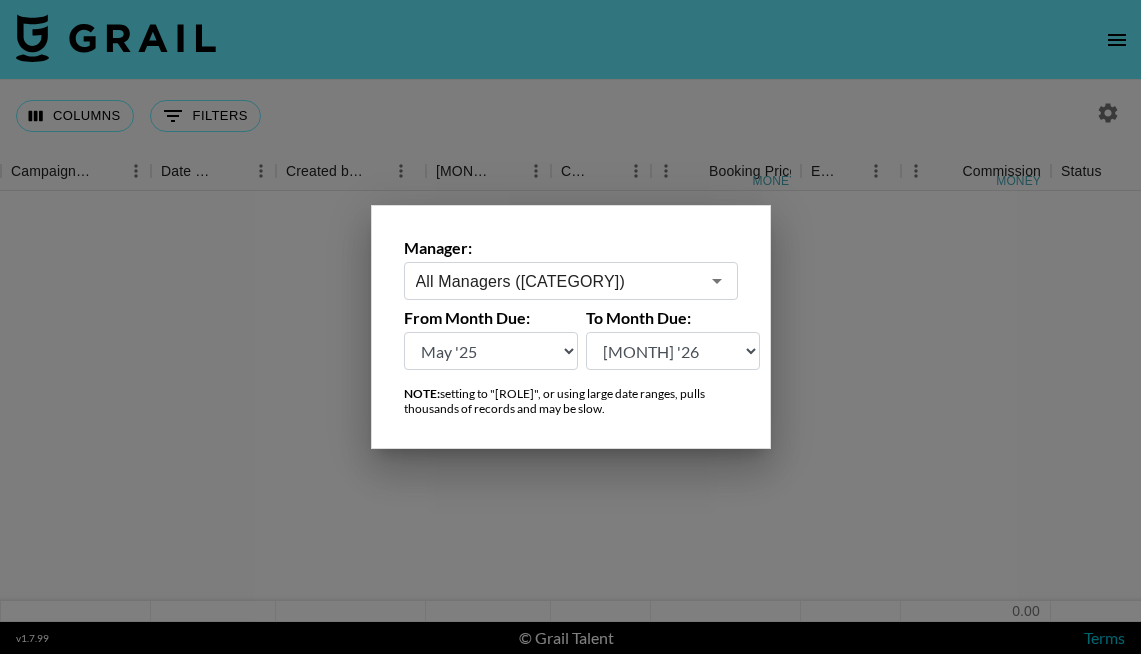click at bounding box center (570, 327) 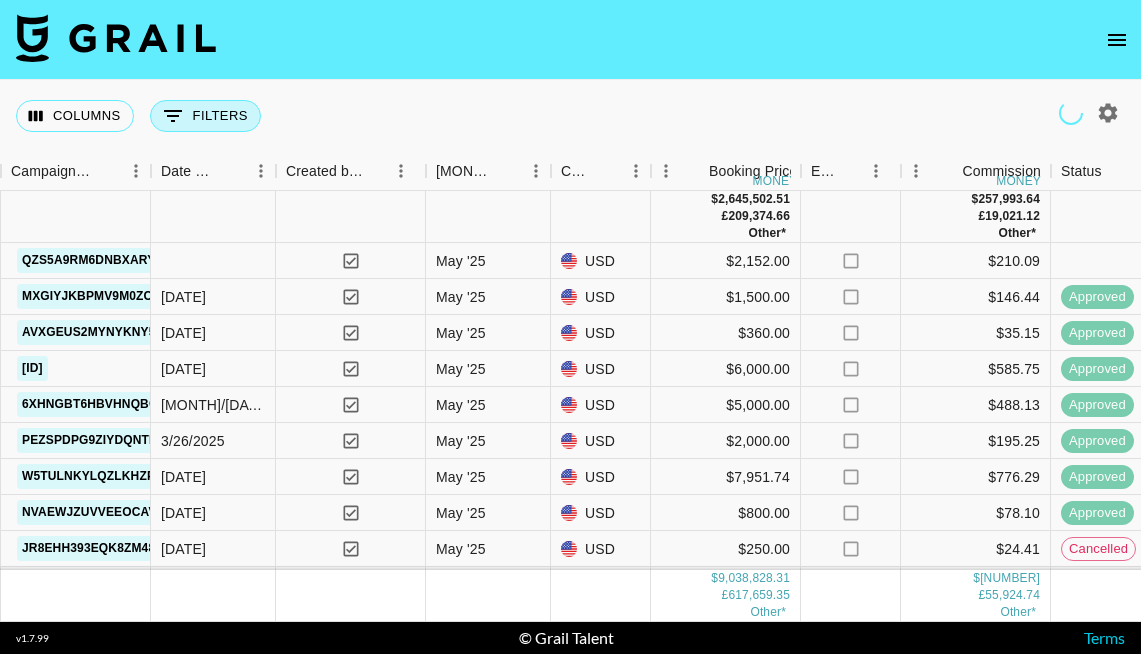 click on "0 Filters" at bounding box center [205, 116] 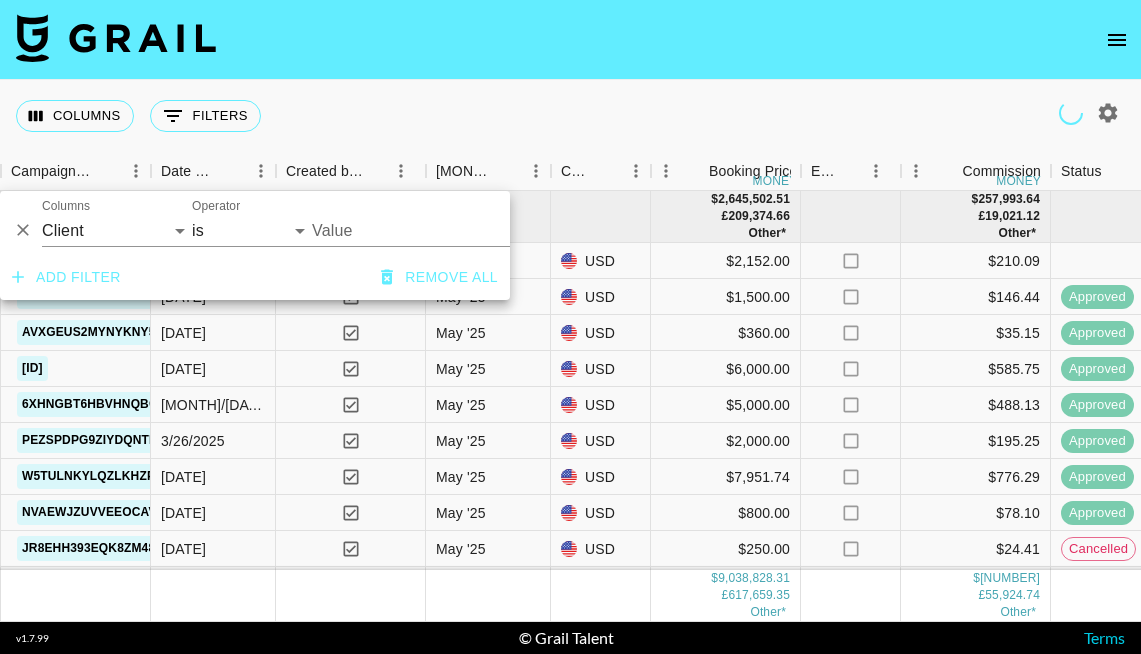 click on "Value" at bounding box center [447, 230] 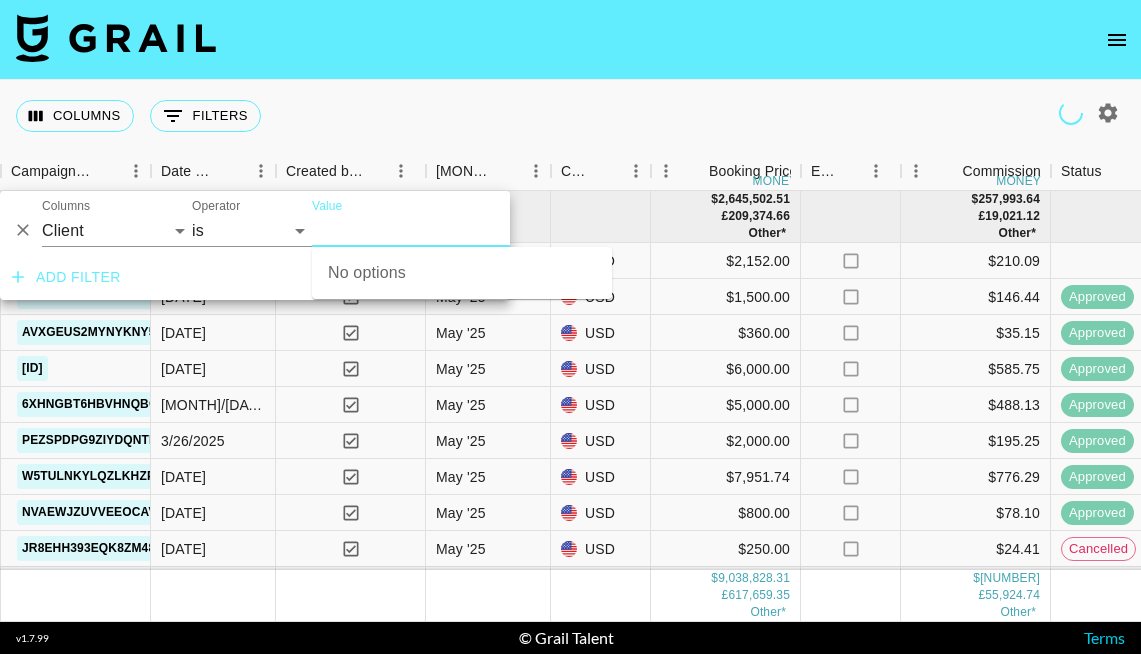 type on "f" 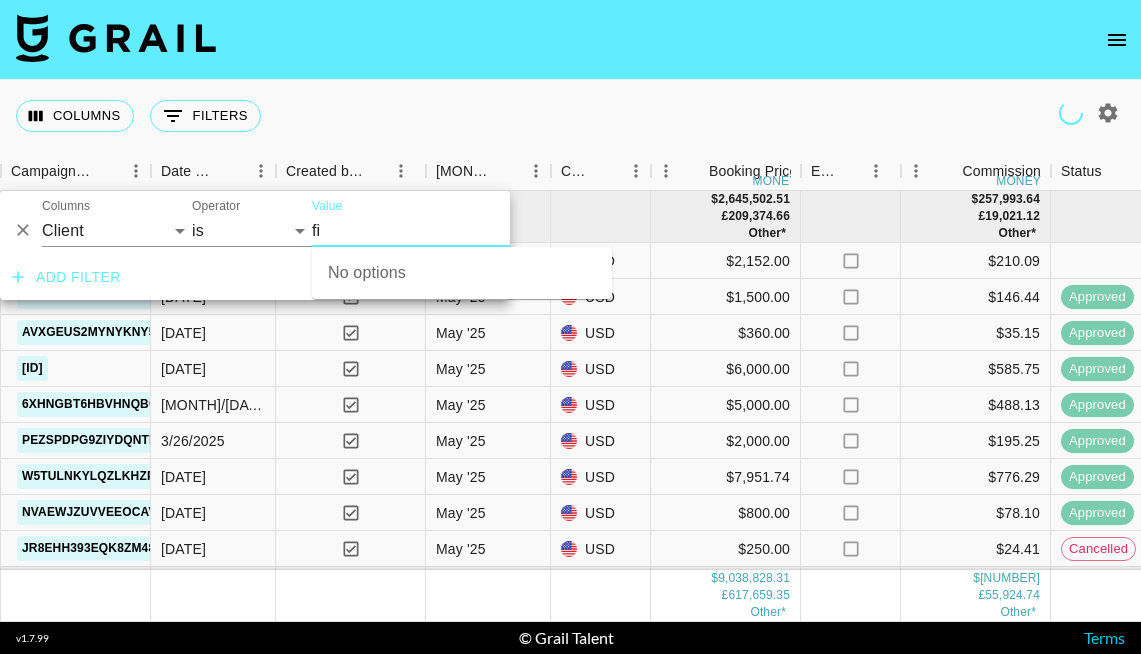 type on "fin" 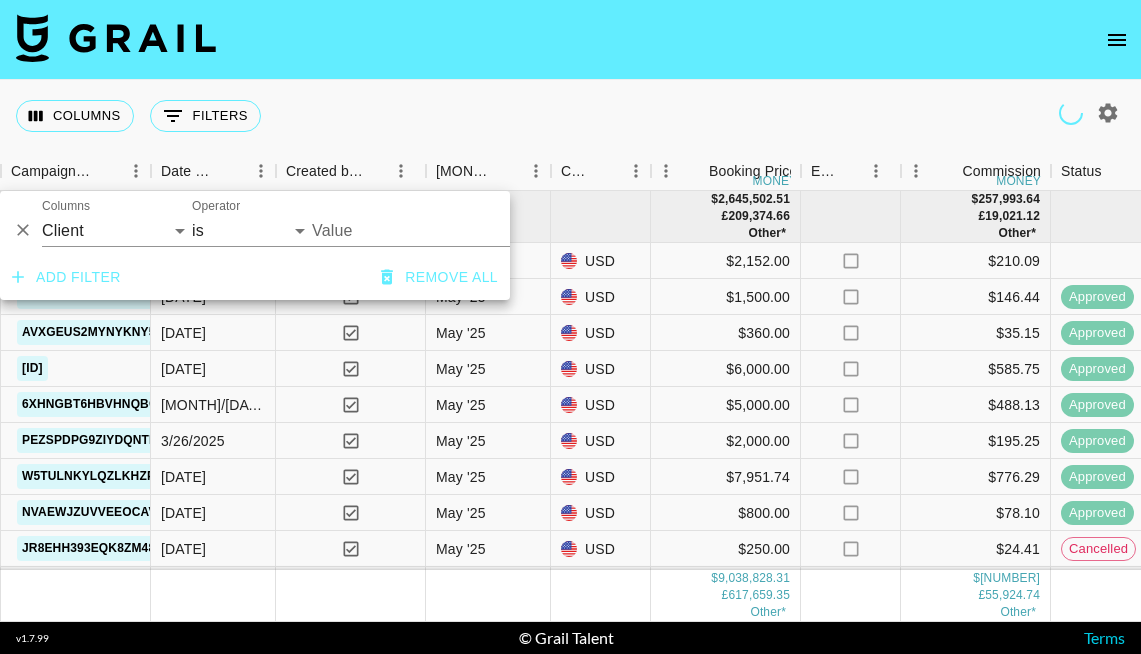 click on "Value" at bounding box center [447, 230] 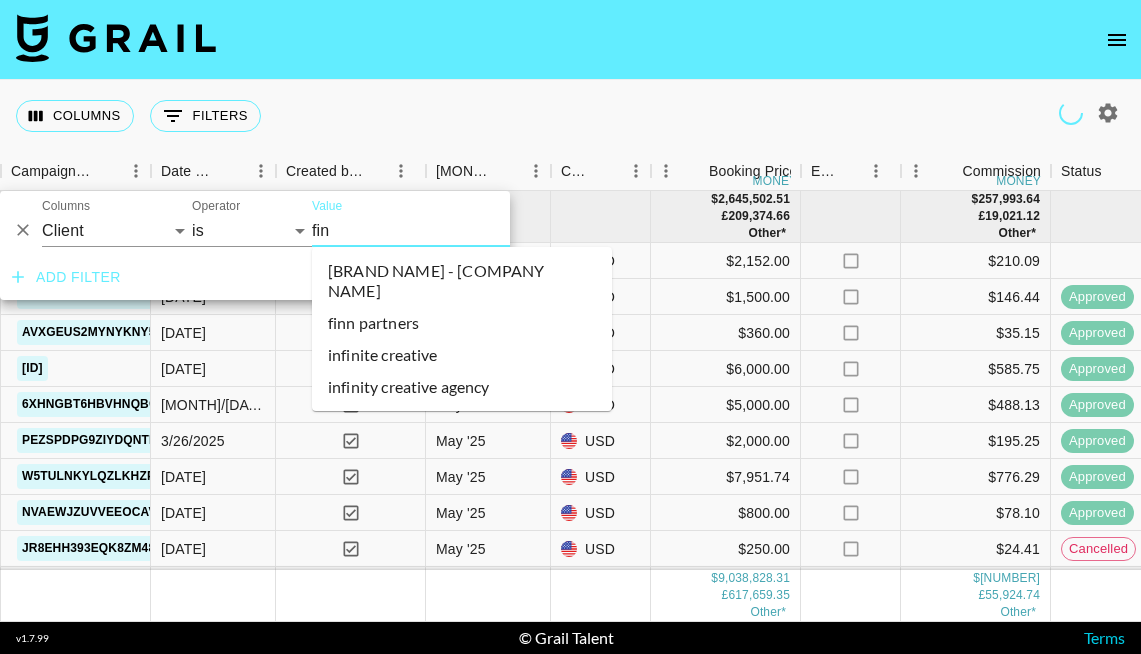 type on "fina" 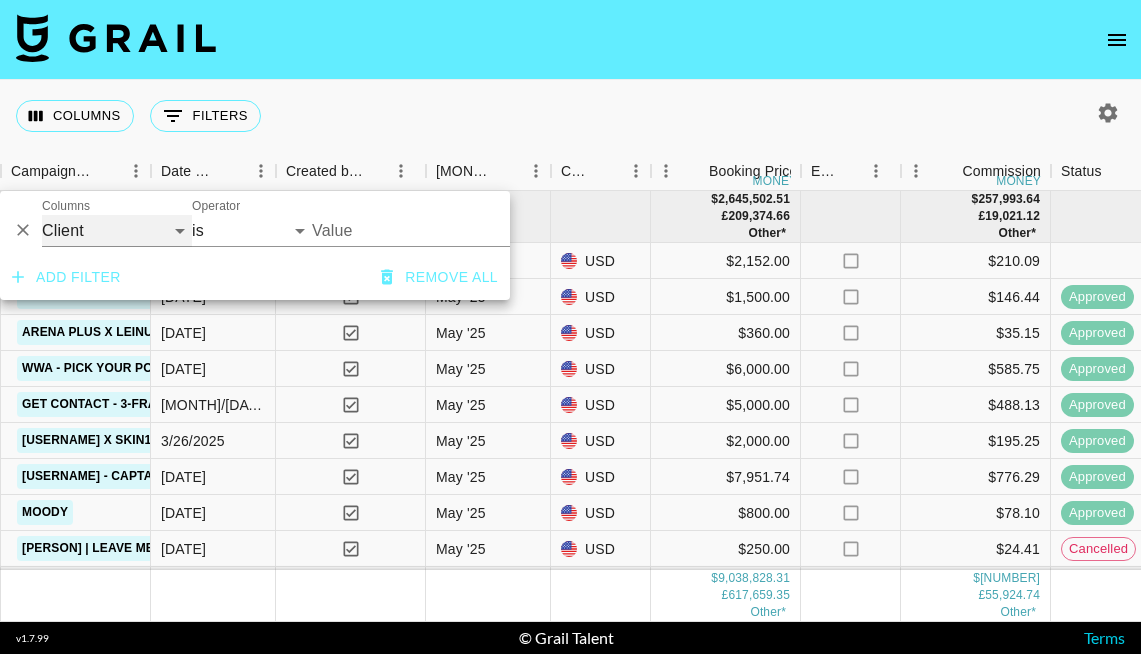 click on "Grail Platform ID Airtable ID Talent Manager Client Booker Campaign (Type) [DATE] Created by Grail Team Month Due Currency Booking Price Creator Commmission Override External Commission Expenses: Remove Commission? Commission Status Video Link Boost Code Special Booking Type PO Number Invoice Notes Uniport Contact Email Contract File Payment Sent Payment Sent Date Invoice Link" at bounding box center (117, 231) 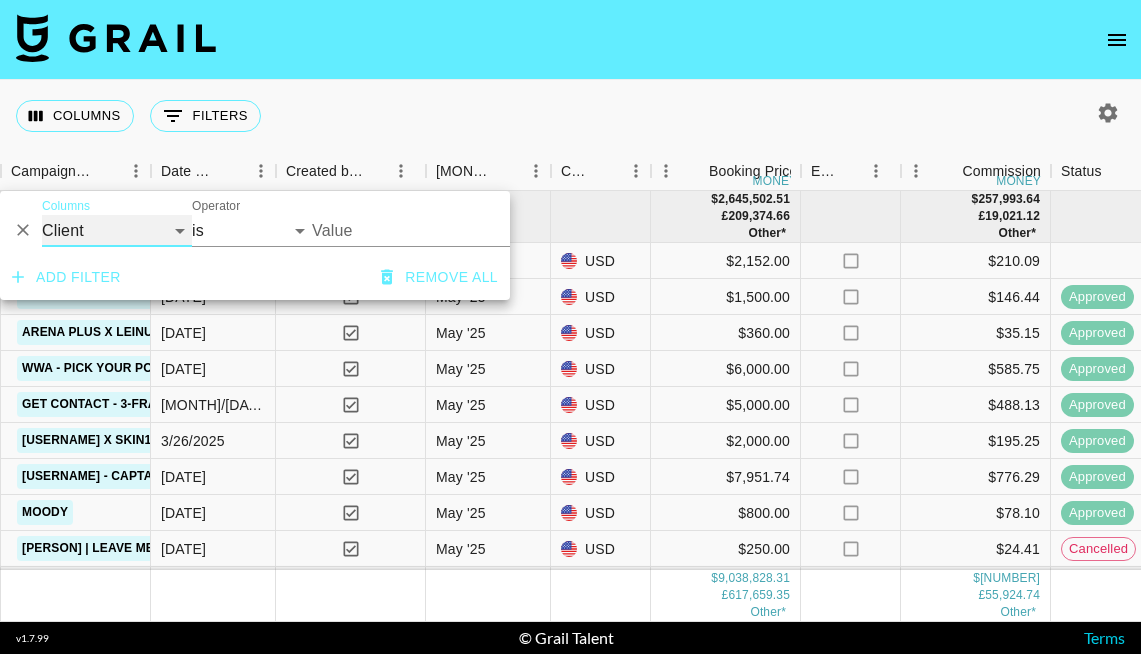 select on "bookerId" 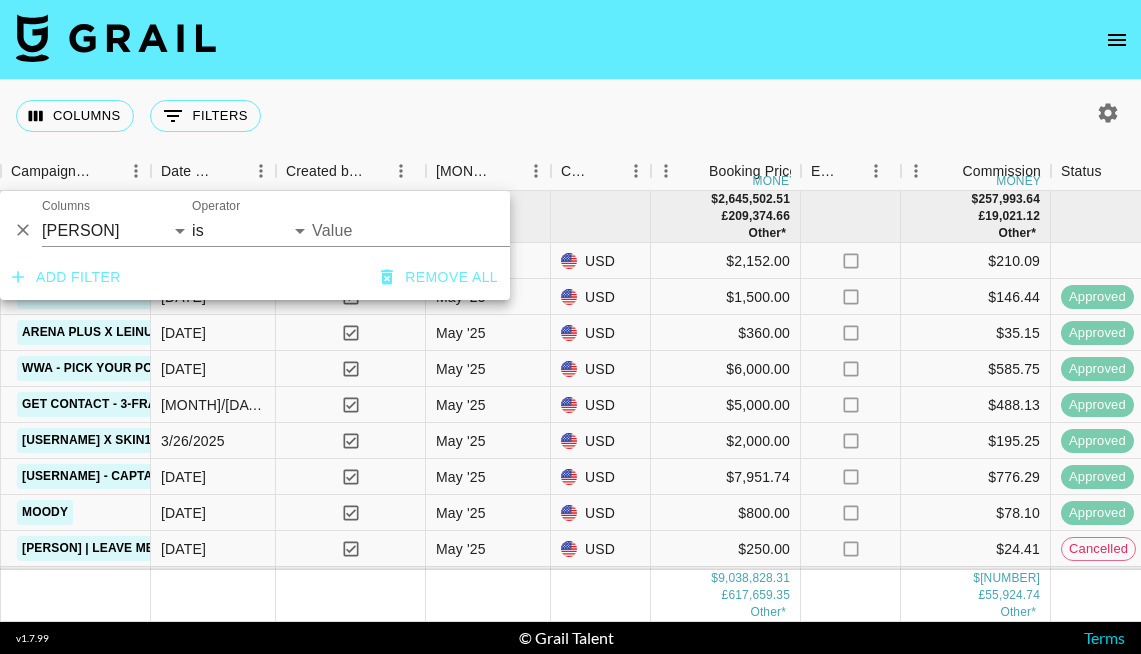 click on "Value" at bounding box center (447, 230) 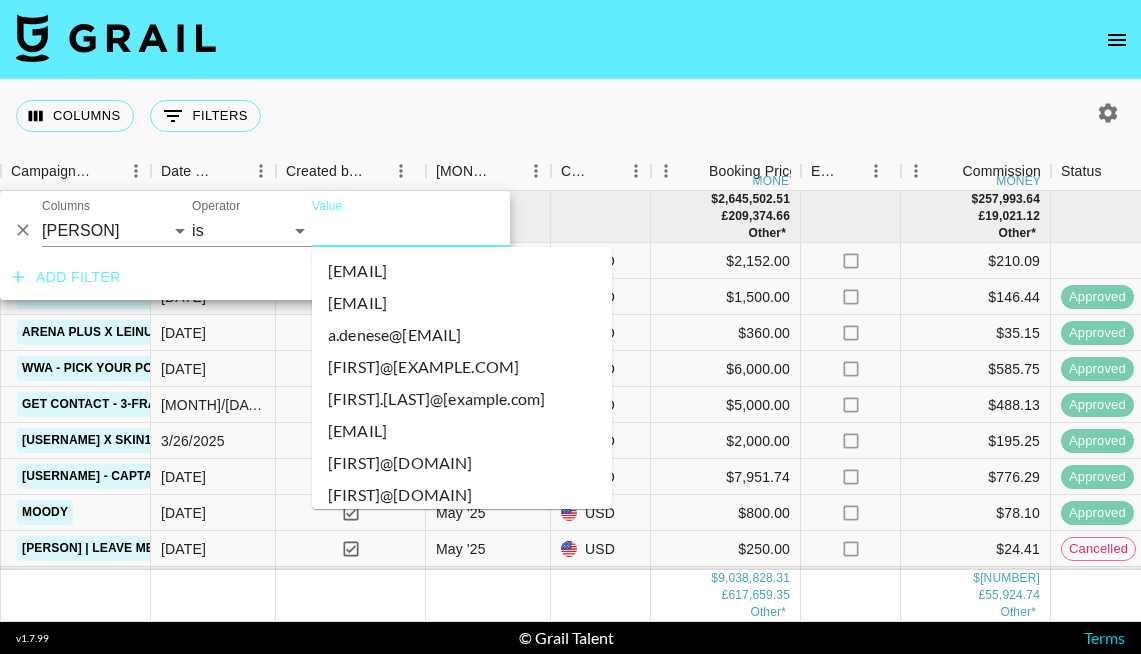 paste on "Finatics" 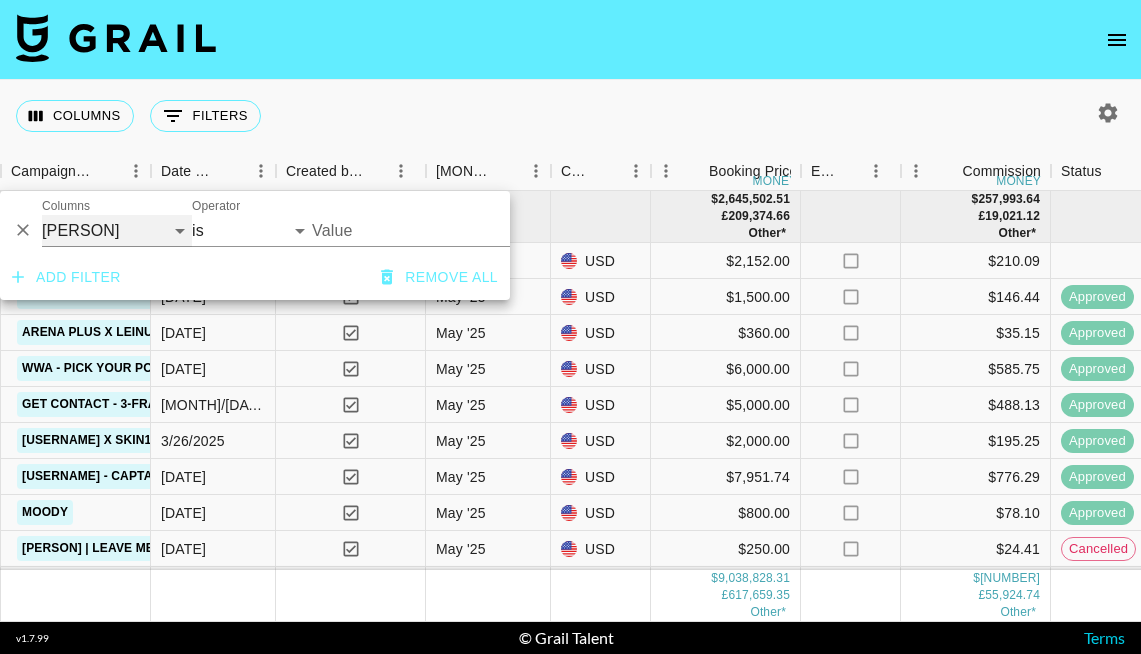 click on "Grail Platform ID Airtable ID Talent Manager Client Booker Campaign (Type) [DATE] Created by Grail Team Month Due Currency Booking Price Creator Commmission Override External Commission Expenses: Remove Commission? Commission Status Video Link Boost Code Special Booking Type PO Number Invoice Notes Uniport Contact Email Contract File Payment Sent Payment Sent Date Invoice Link" at bounding box center (117, 231) 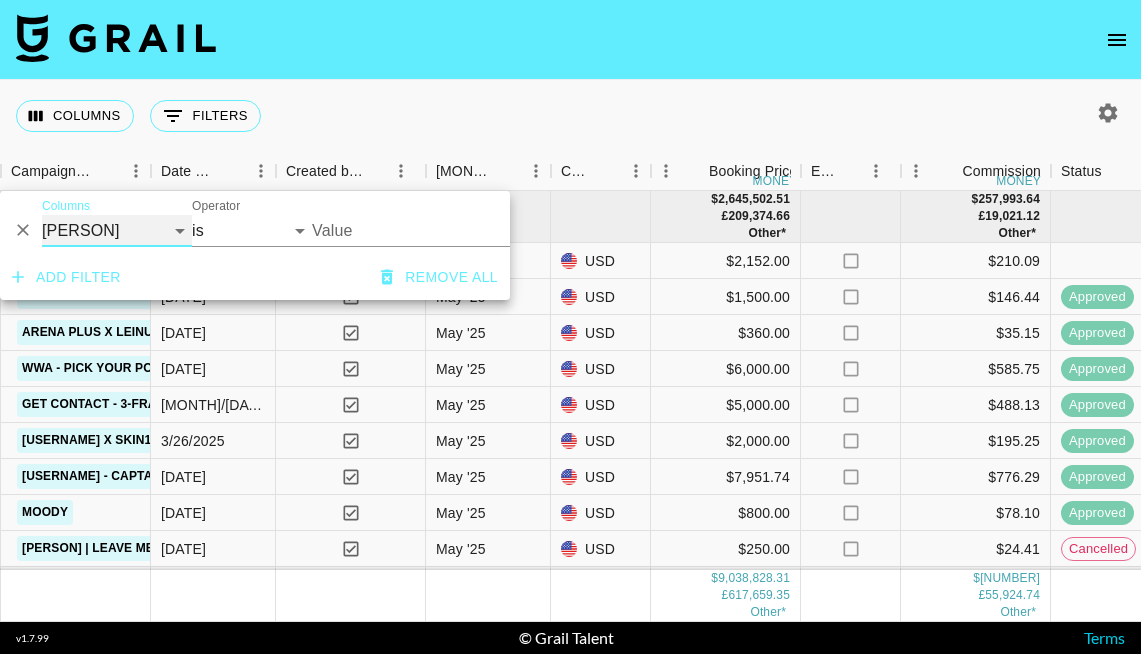 select on "campaign" 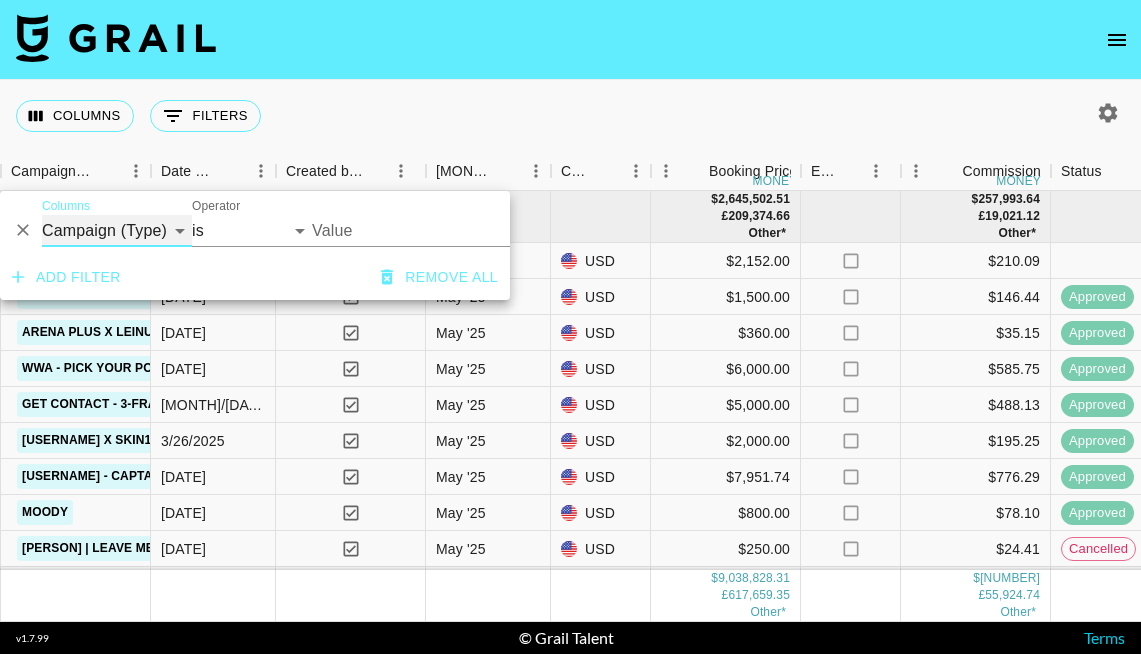 select on "contains" 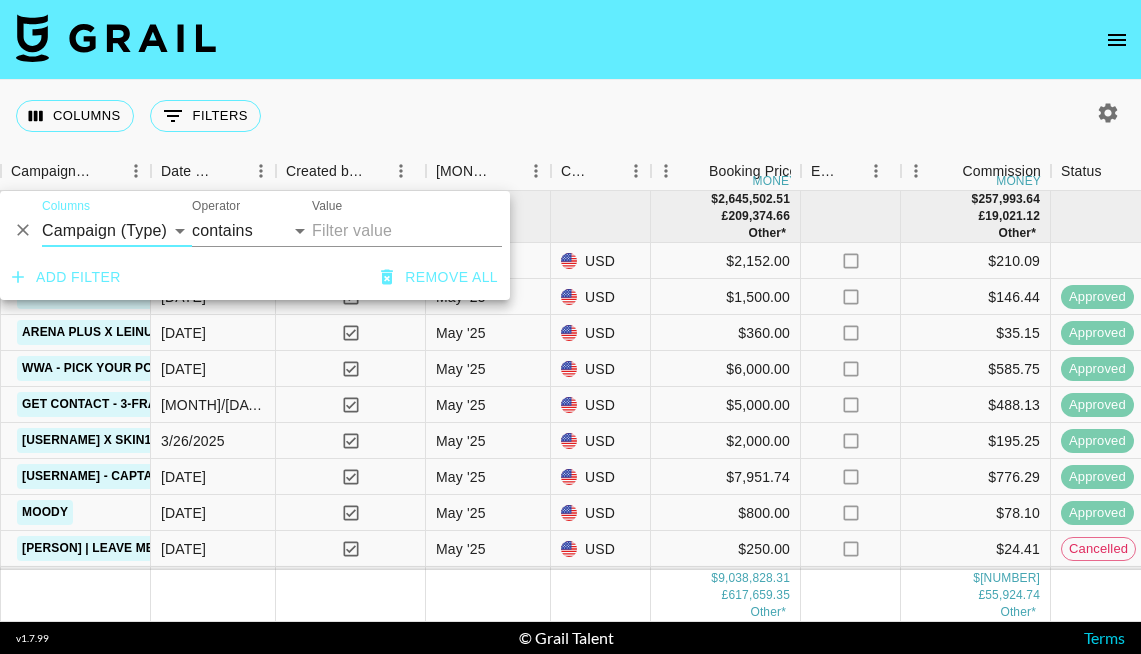 click on "Value" at bounding box center (407, 231) 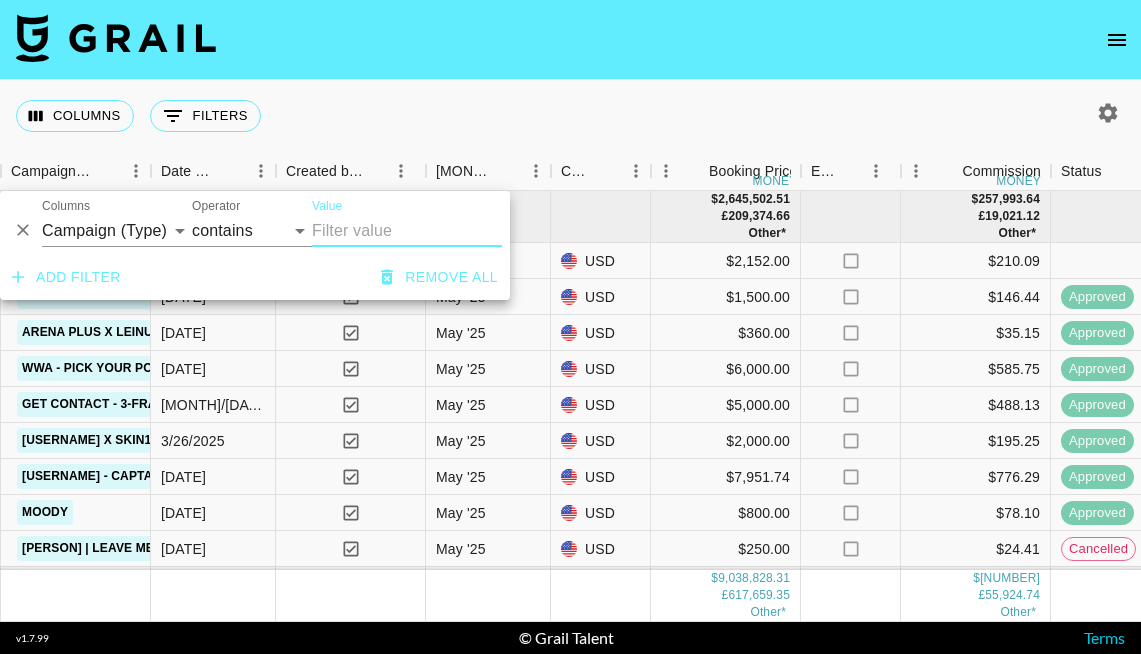paste on "Finatics" 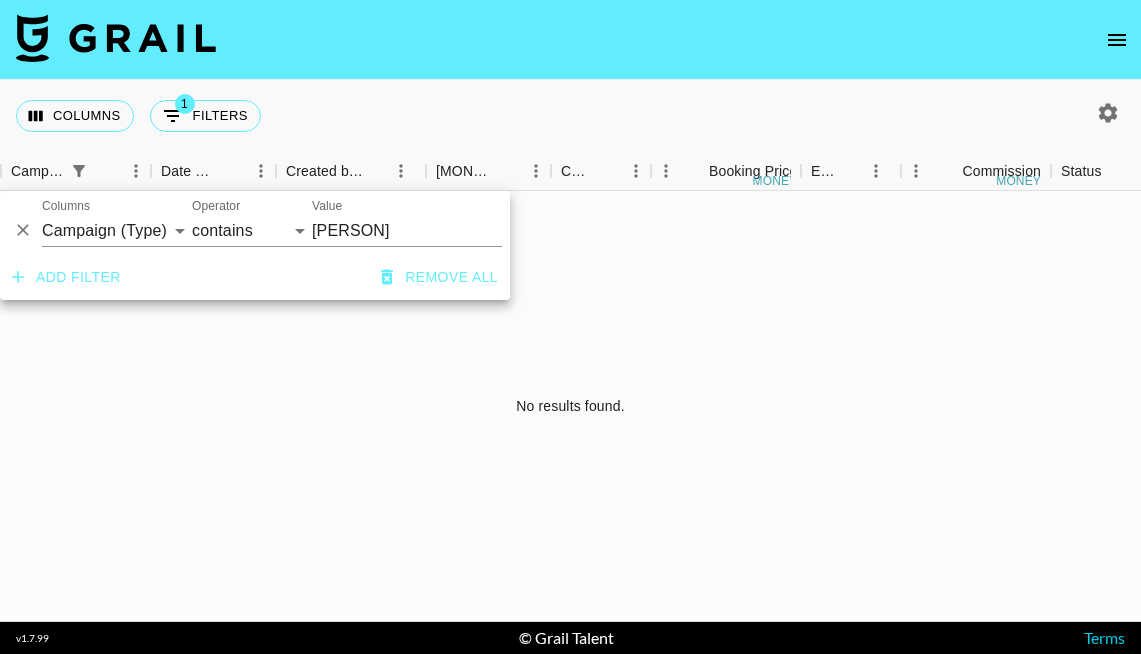 type on "F" 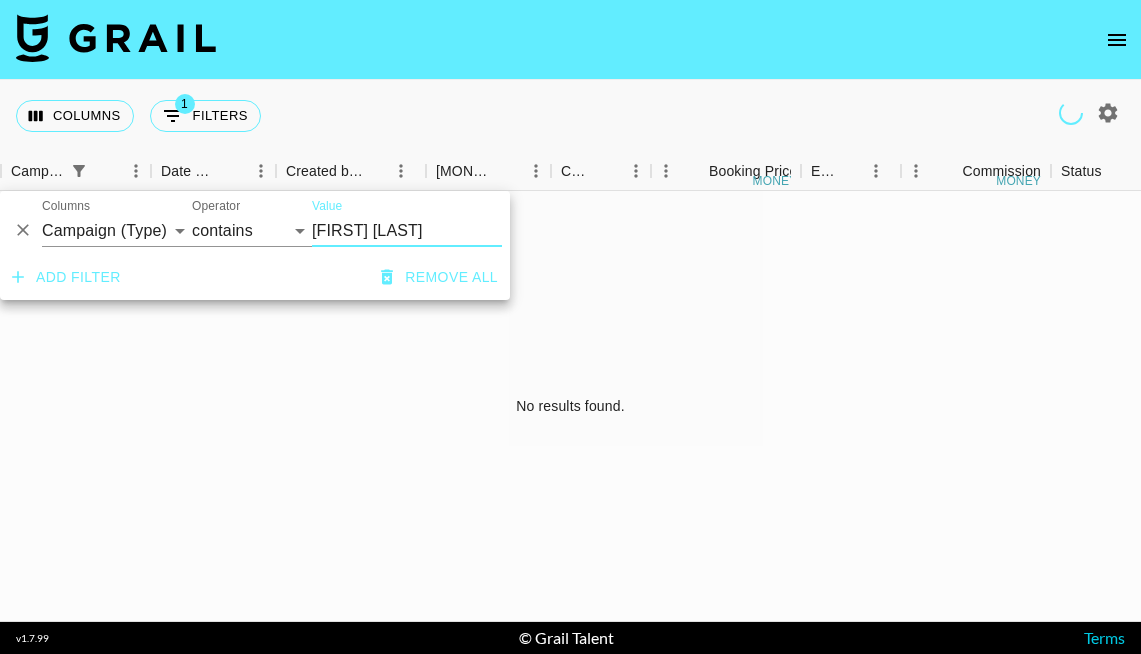 type on "[FIRST] [LAST]" 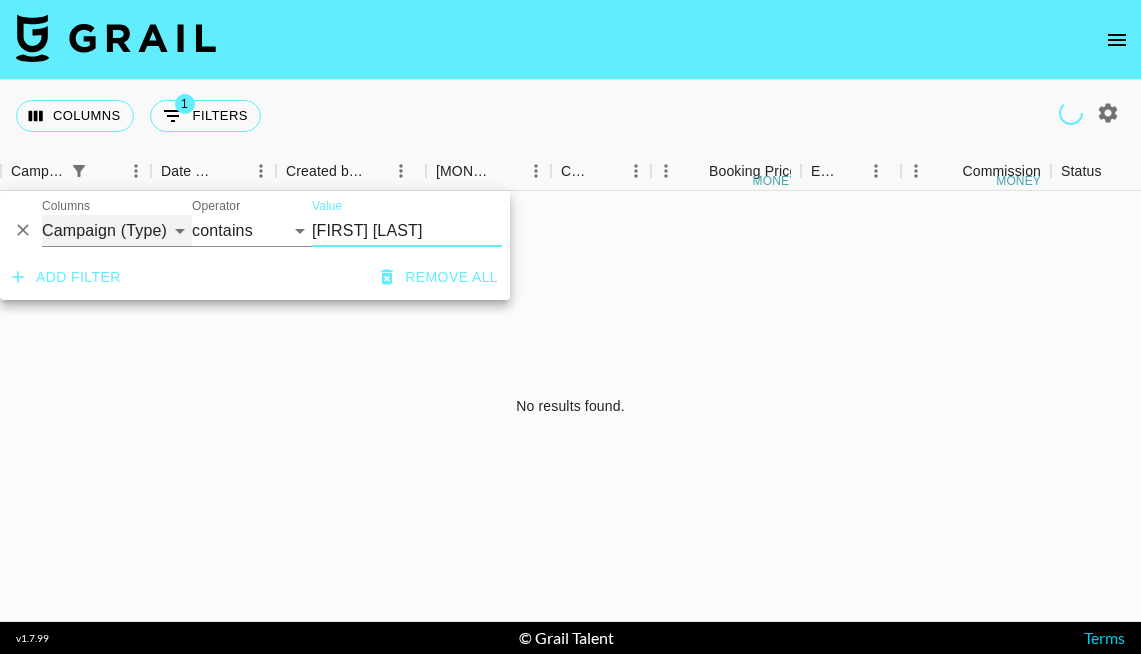 click on "Grail Platform ID Airtable ID Talent Manager Client Booker Campaign (Type) [DATE] Created by Grail Team Month Due Currency Booking Price Creator Commmission Override External Commission Expenses: Remove Commission? Commission Status Video Link Boost Code Special Booking Type PO Number Invoice Notes Uniport Contact Email Contract File Payment Sent Payment Sent Date Invoice Link" at bounding box center [117, 231] 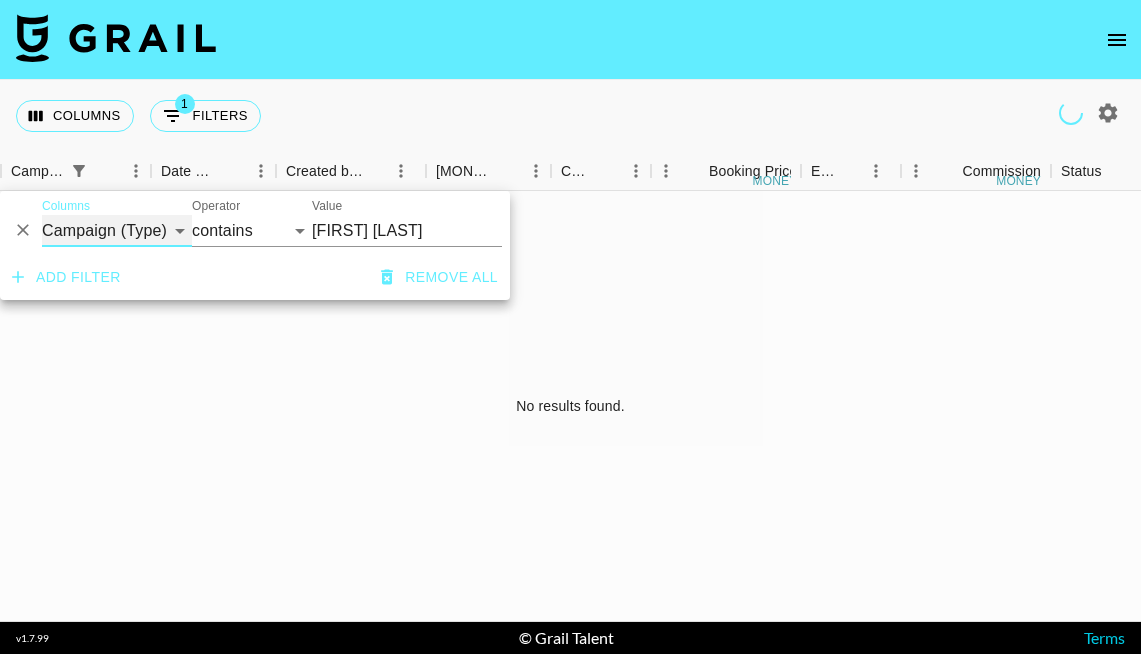 select on "bookerId" 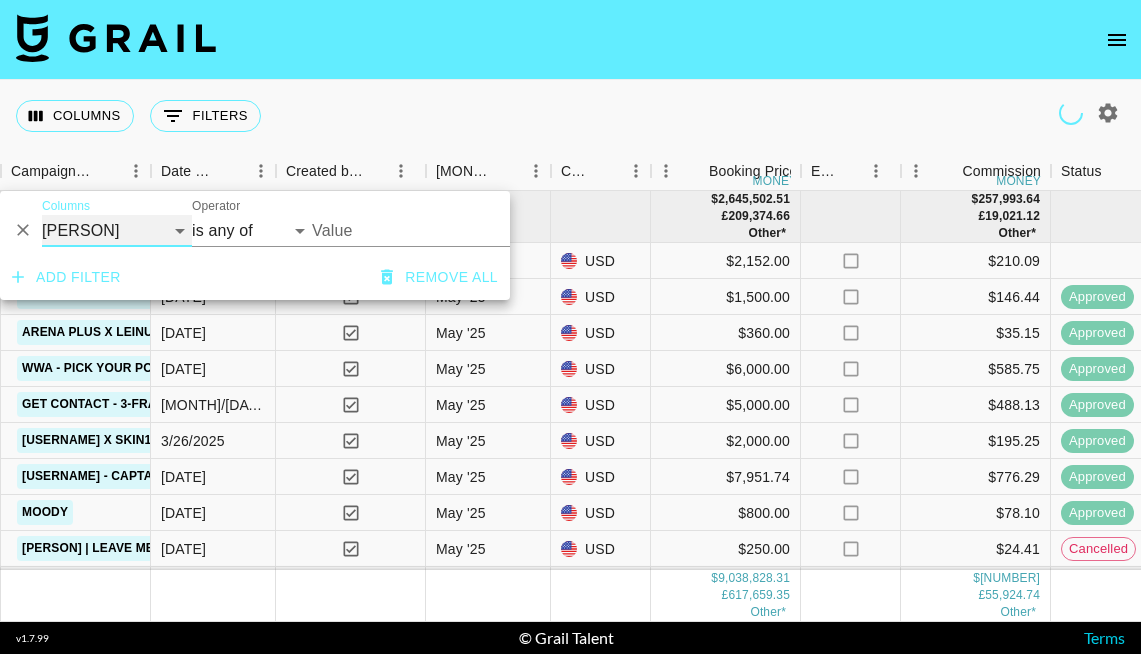select on "is" 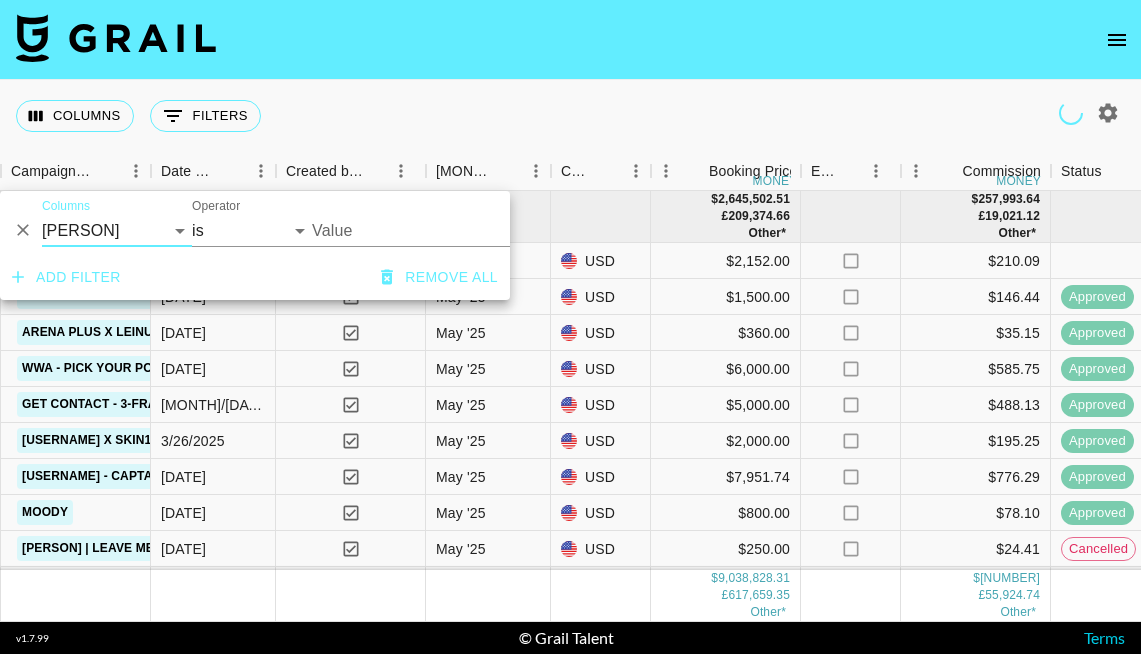 click on "Value" at bounding box center (447, 230) 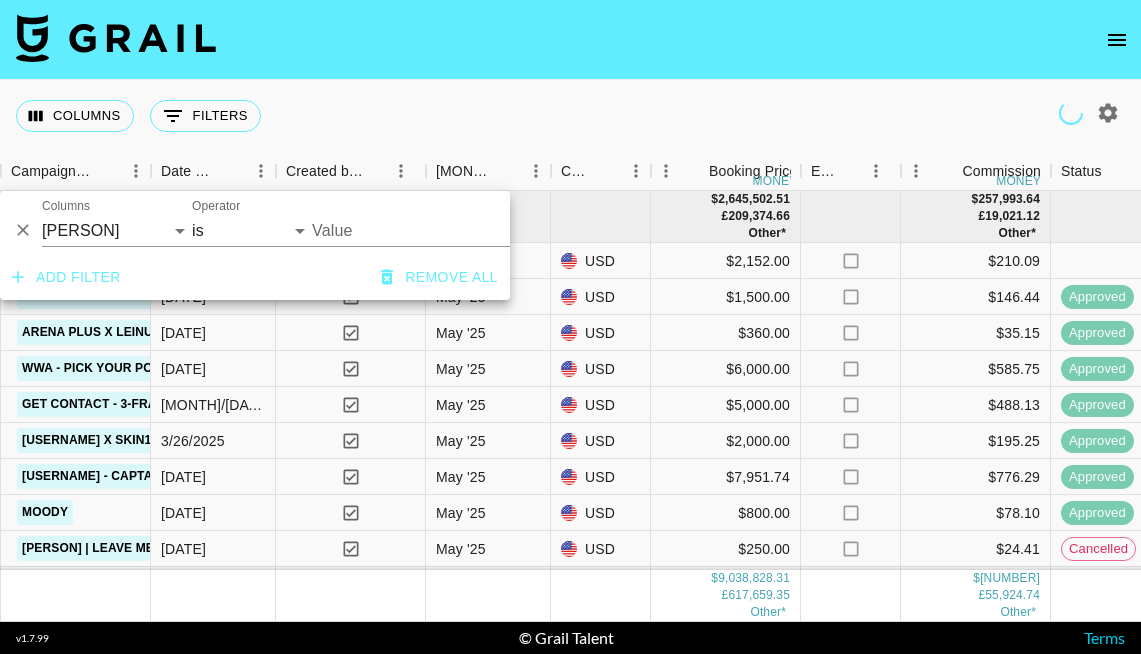 click on "Value" at bounding box center [447, 230] 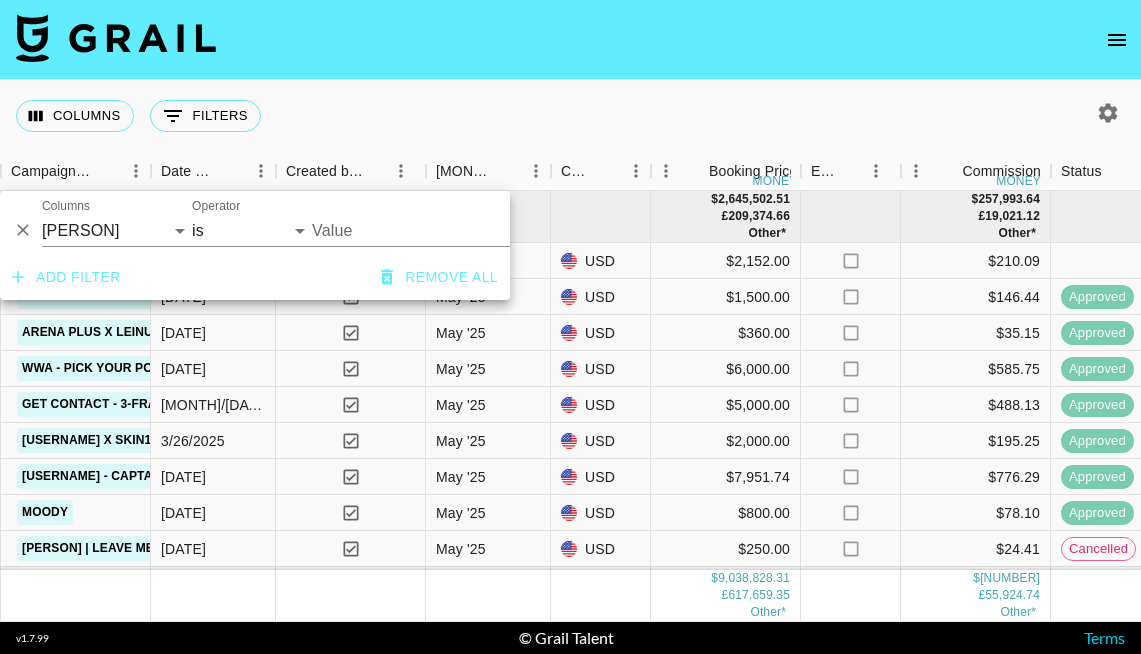 click on "Value" at bounding box center (447, 230) 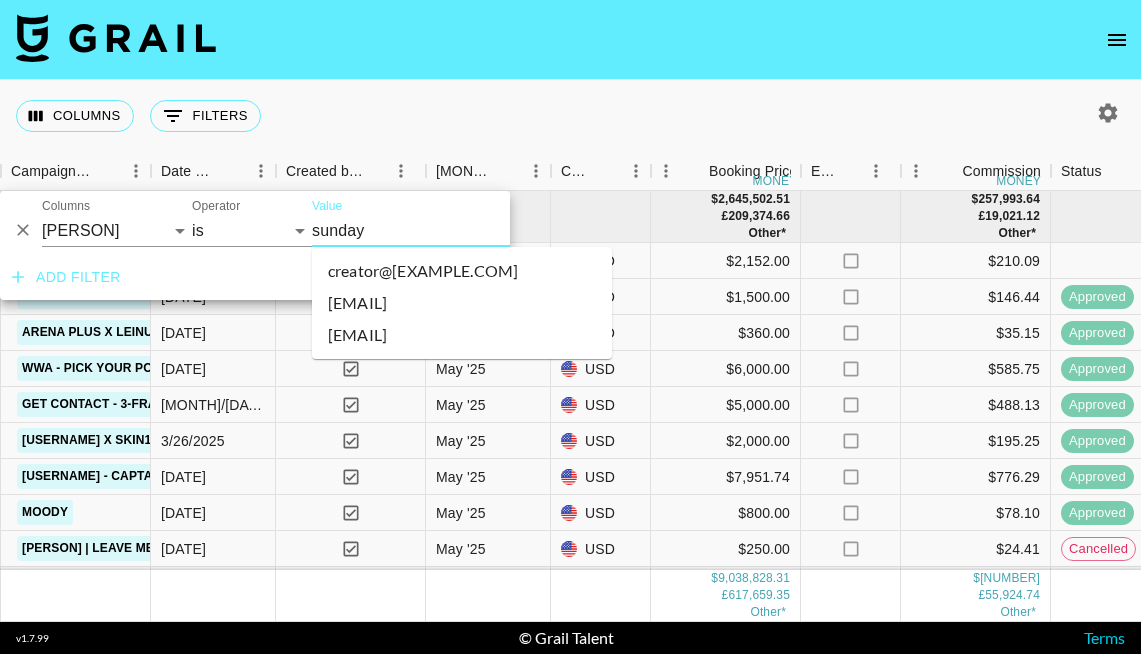 type on "sunday" 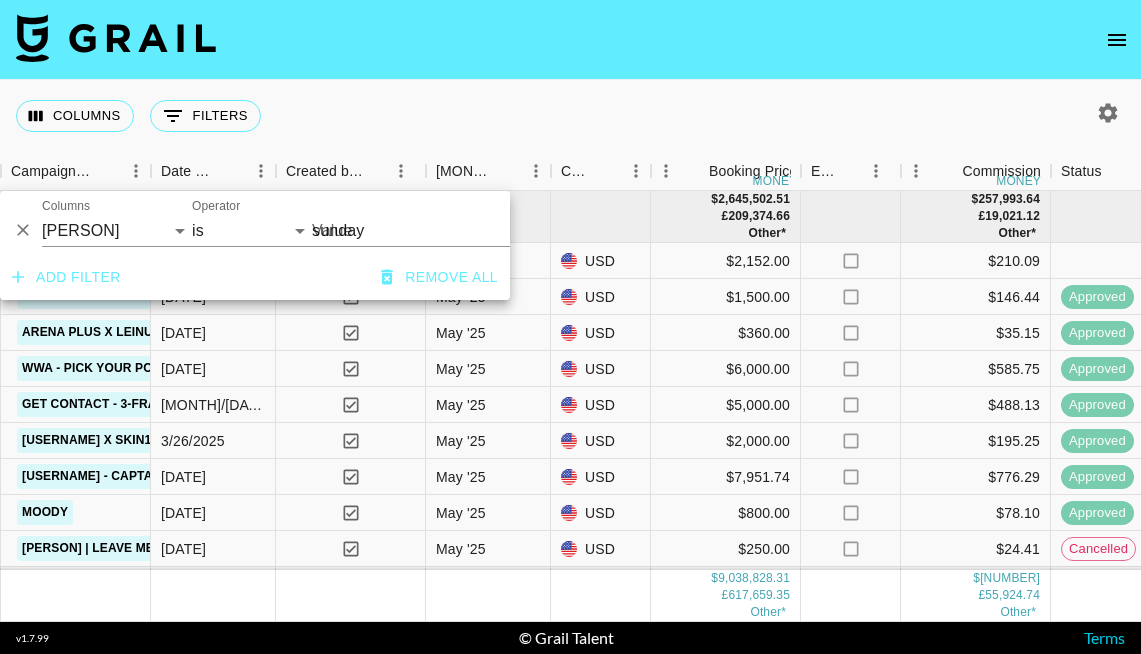type 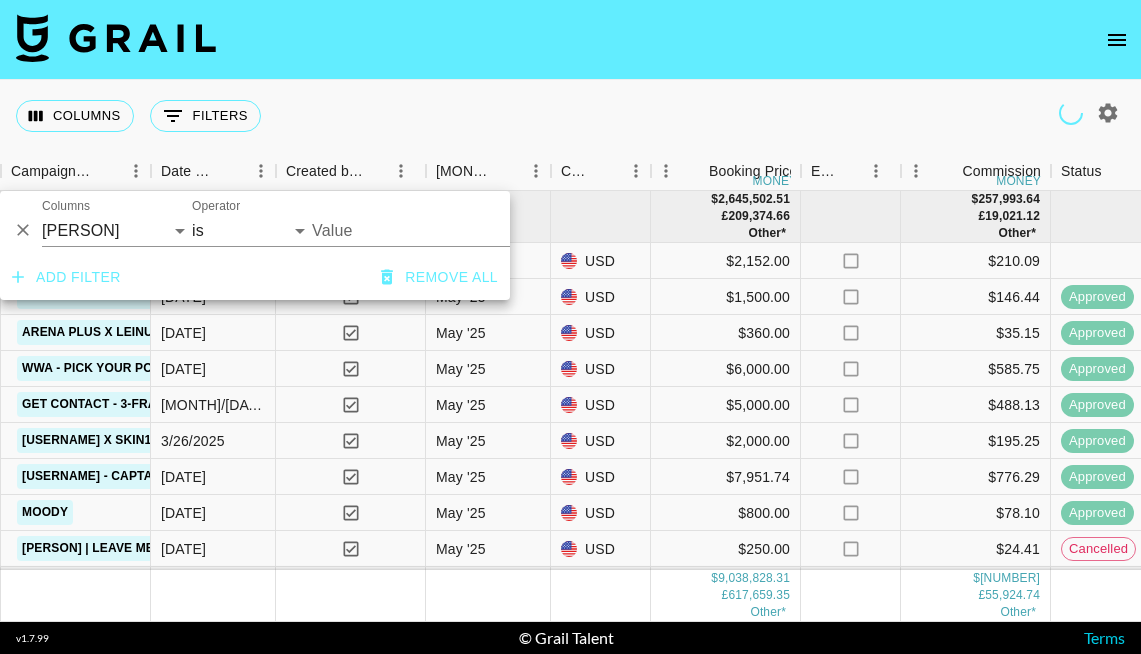 click on "Value" at bounding box center [447, 230] 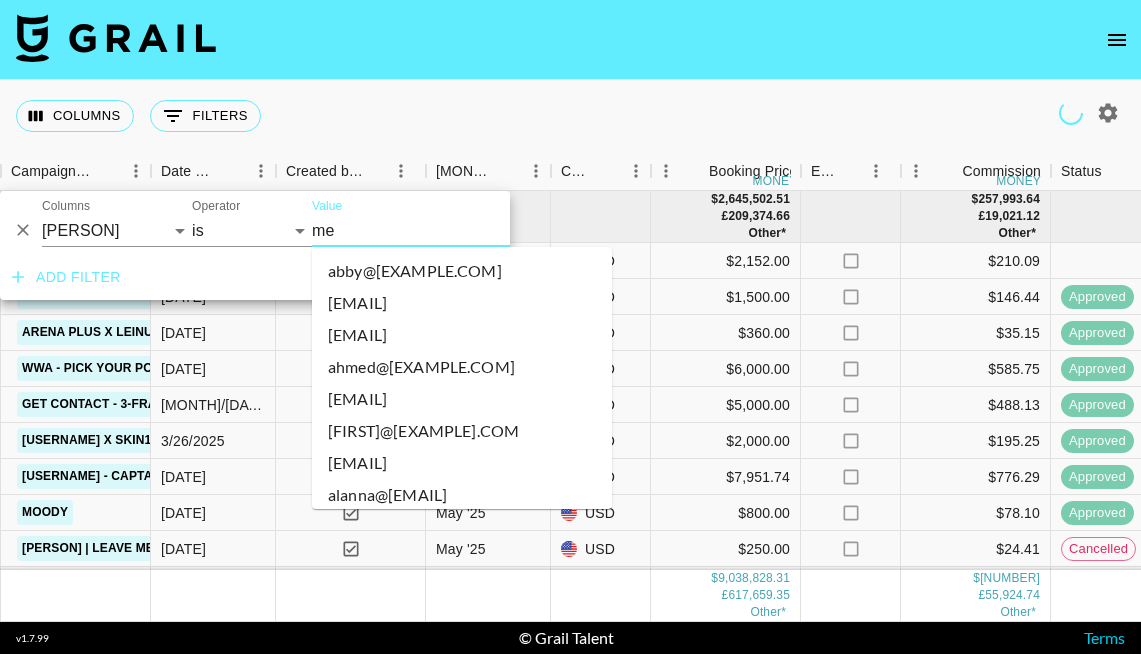 type on "m" 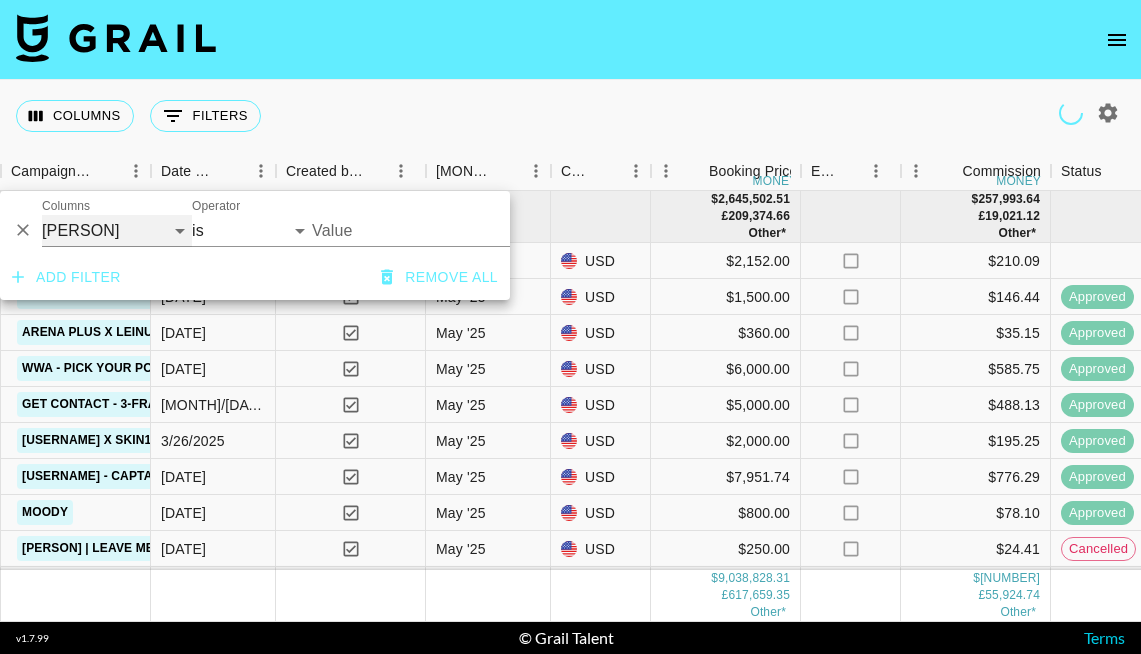 click on "Grail Platform ID Airtable ID Talent Manager Client Booker Campaign (Type) [DATE] Created by Grail Team Month Due Currency Booking Price Creator Commmission Override External Commission Expenses: Remove Commission? Commission Status Video Link Boost Code Special Booking Type PO Number Invoice Notes Uniport Contact Email Contract File Payment Sent Payment Sent Date Invoice Link" at bounding box center [117, 231] 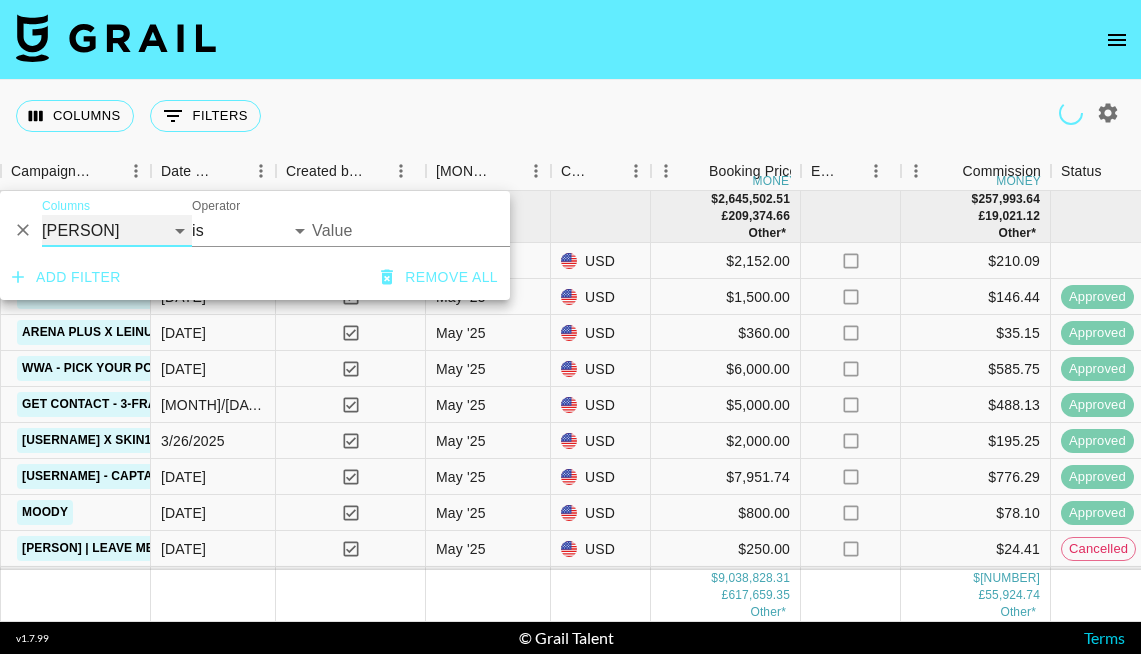 select on "campaign" 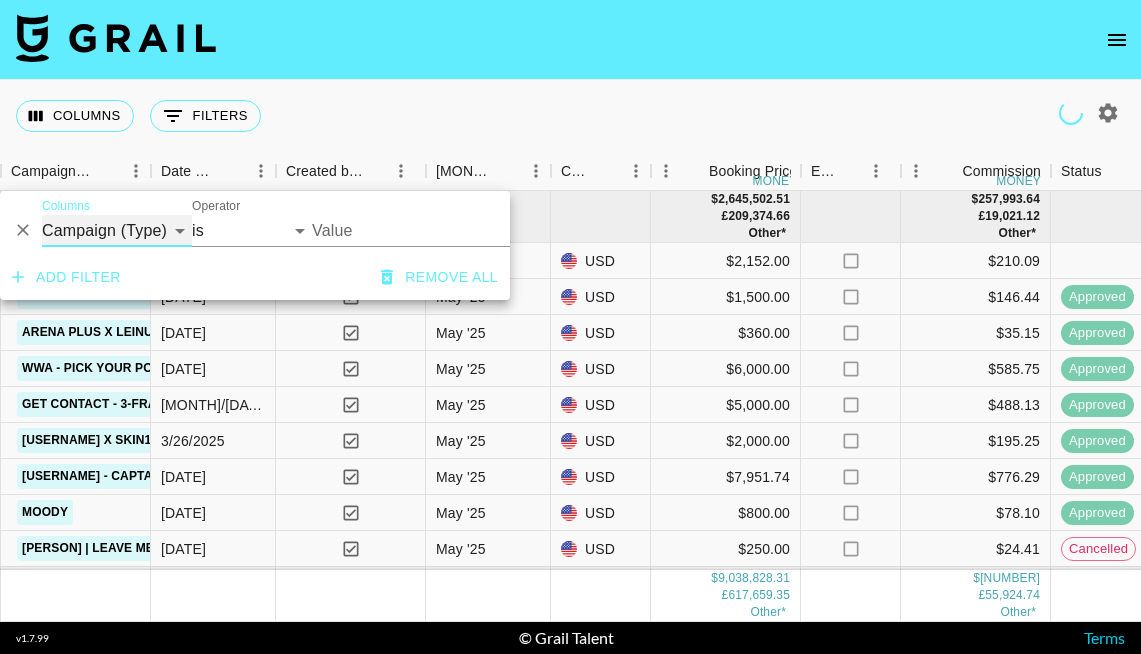 select on "contains" 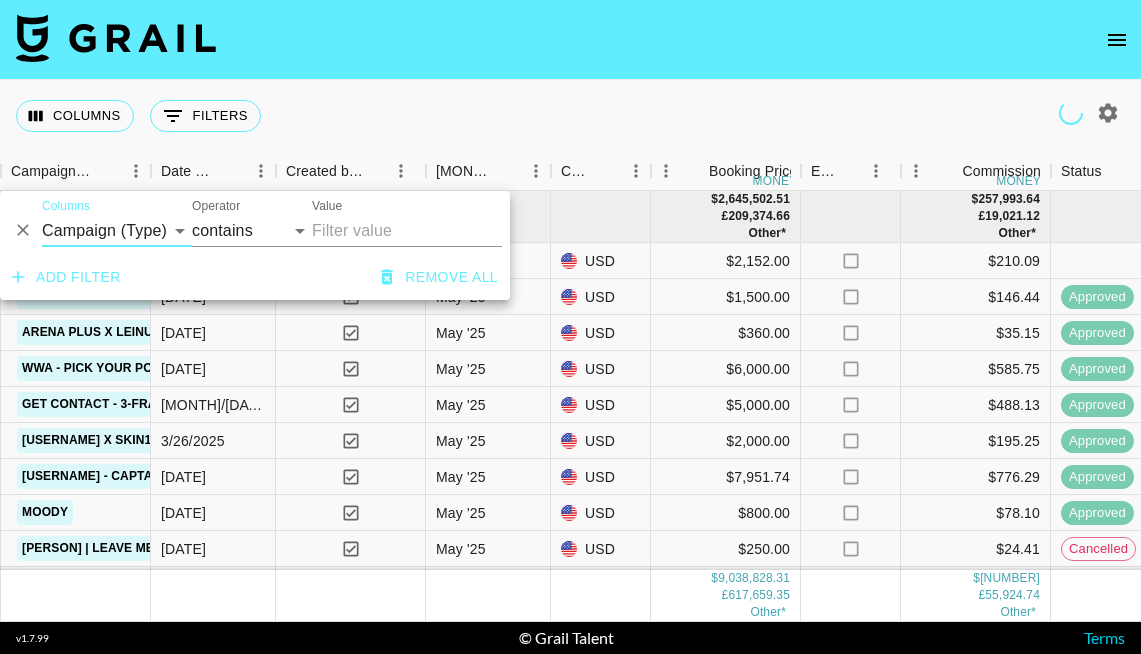 click on "Value" at bounding box center (407, 231) 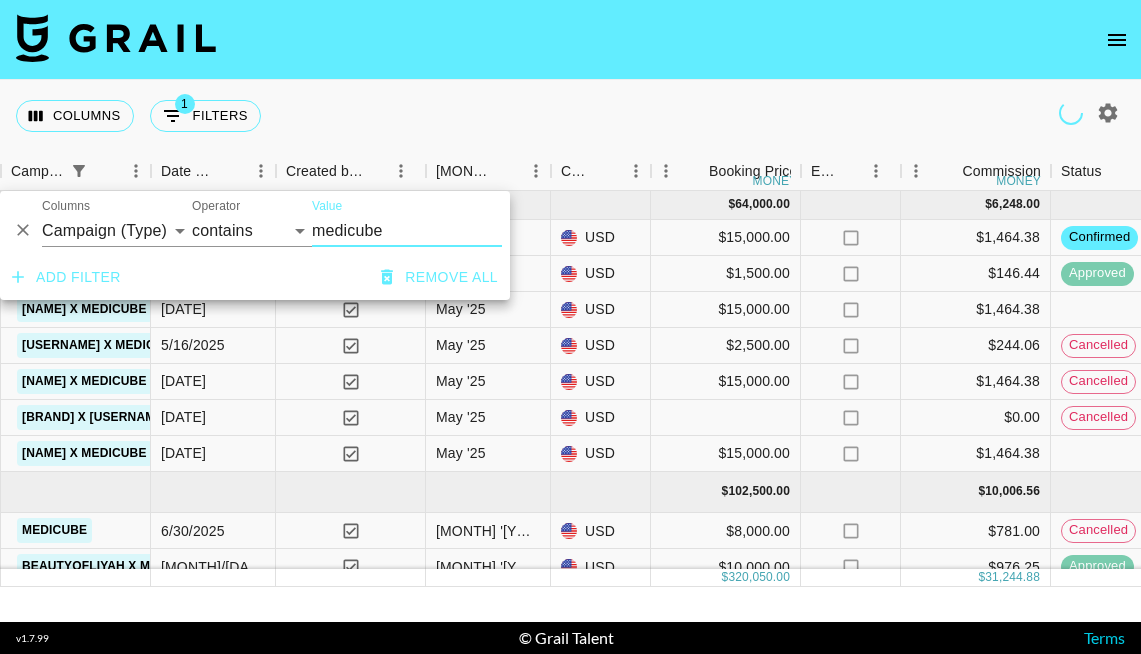 type on "medicube" 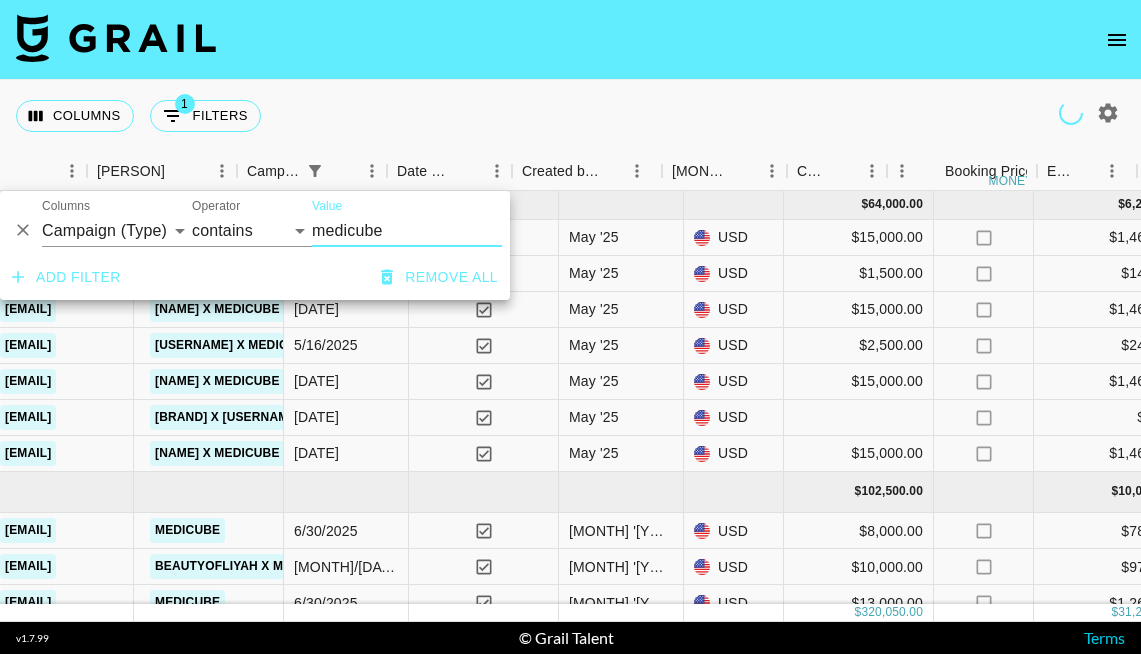 scroll, scrollTop: 0, scrollLeft: 870, axis: horizontal 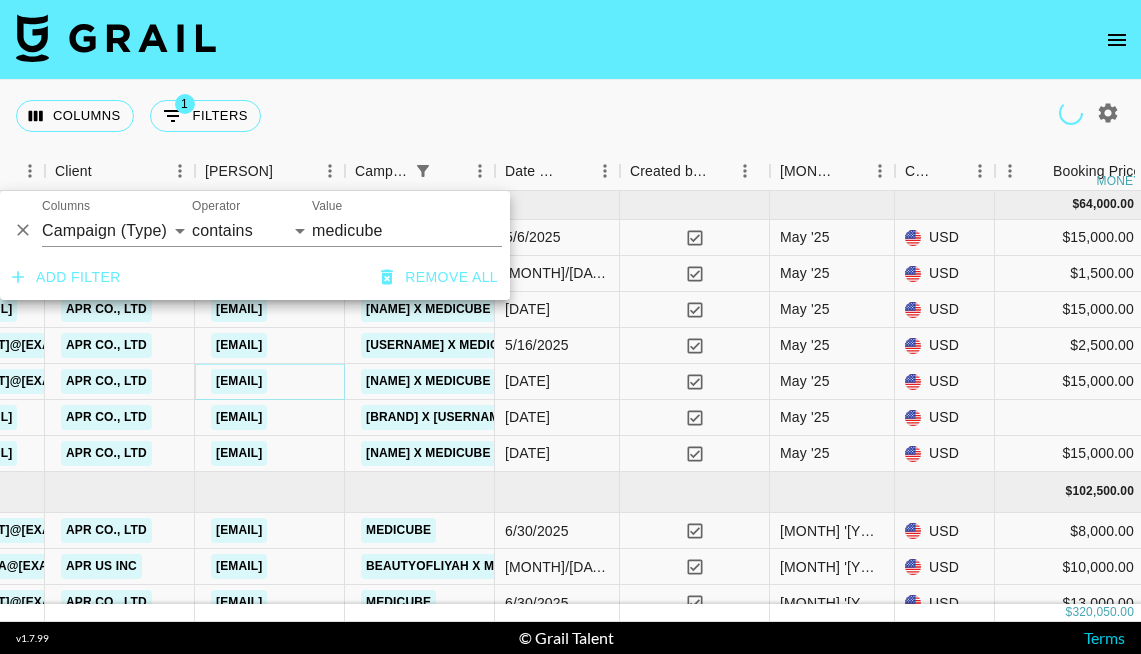 click on "[EMAIL]" at bounding box center (239, 381) 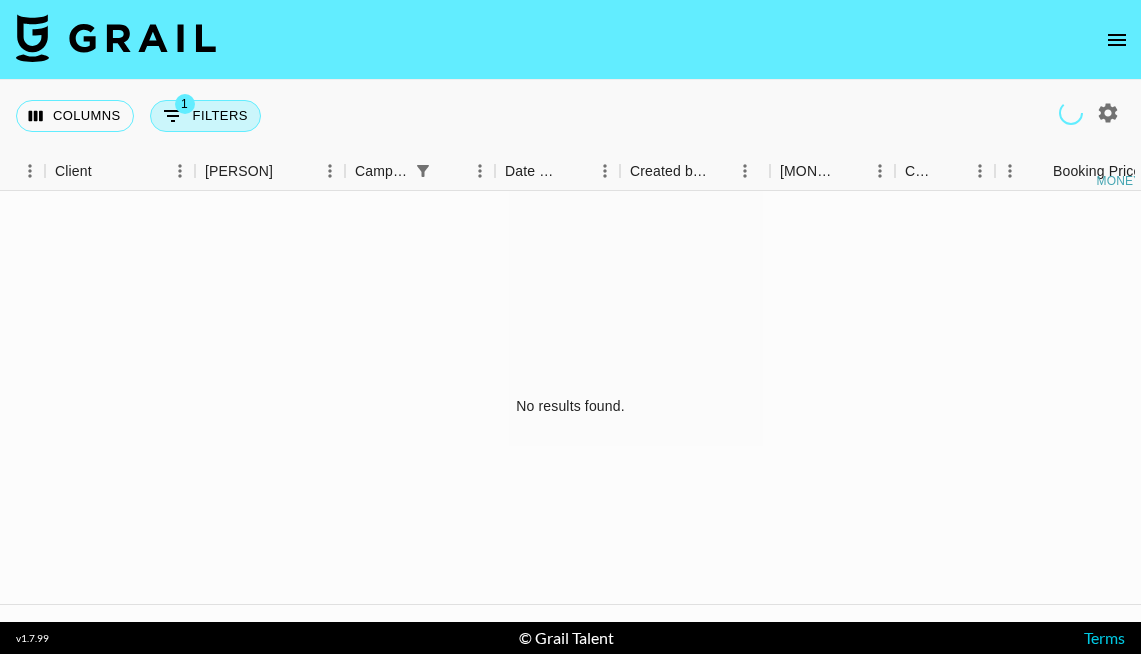 click on "1 Filters" at bounding box center [205, 116] 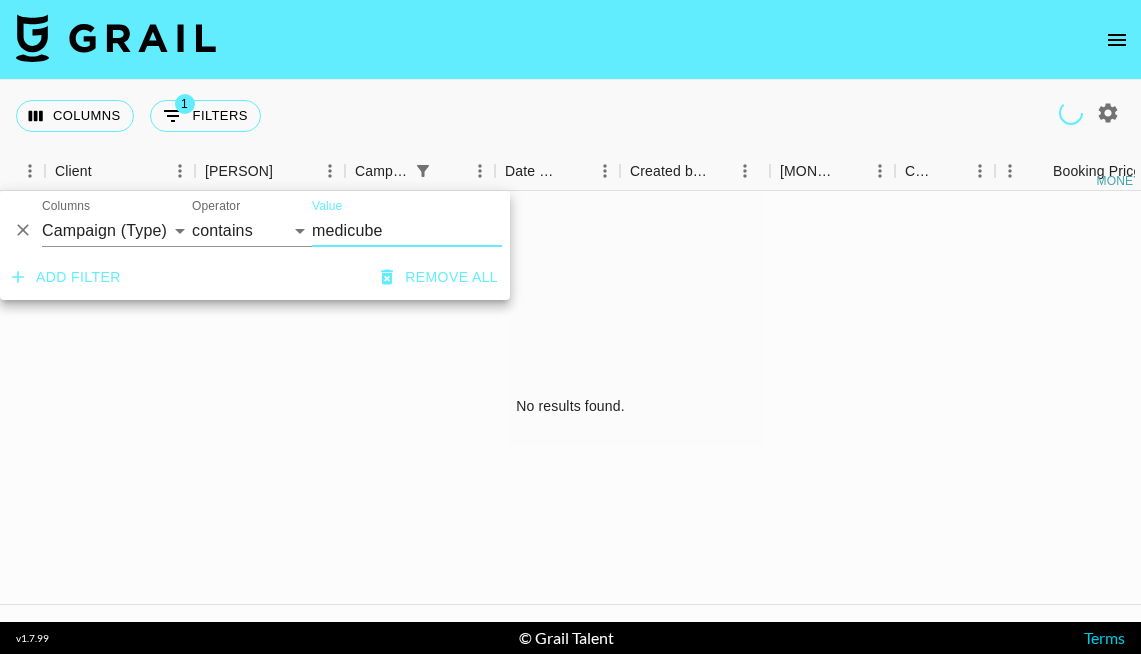 drag, startPoint x: 396, startPoint y: 221, endPoint x: 292, endPoint y: 228, distance: 104.23531 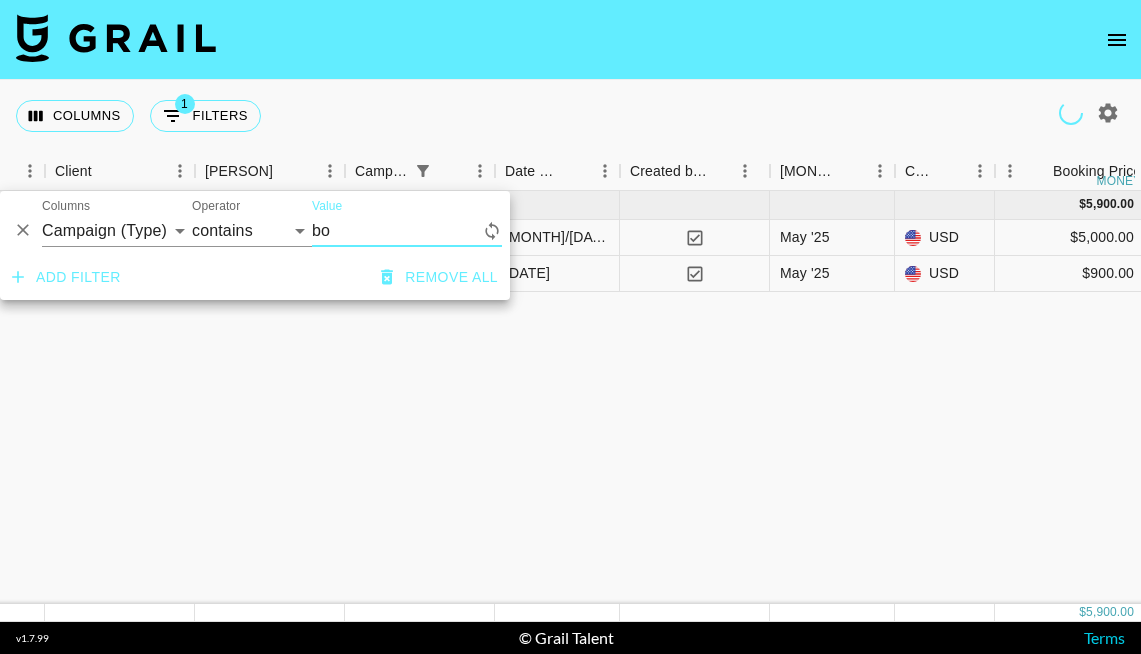 type on "b" 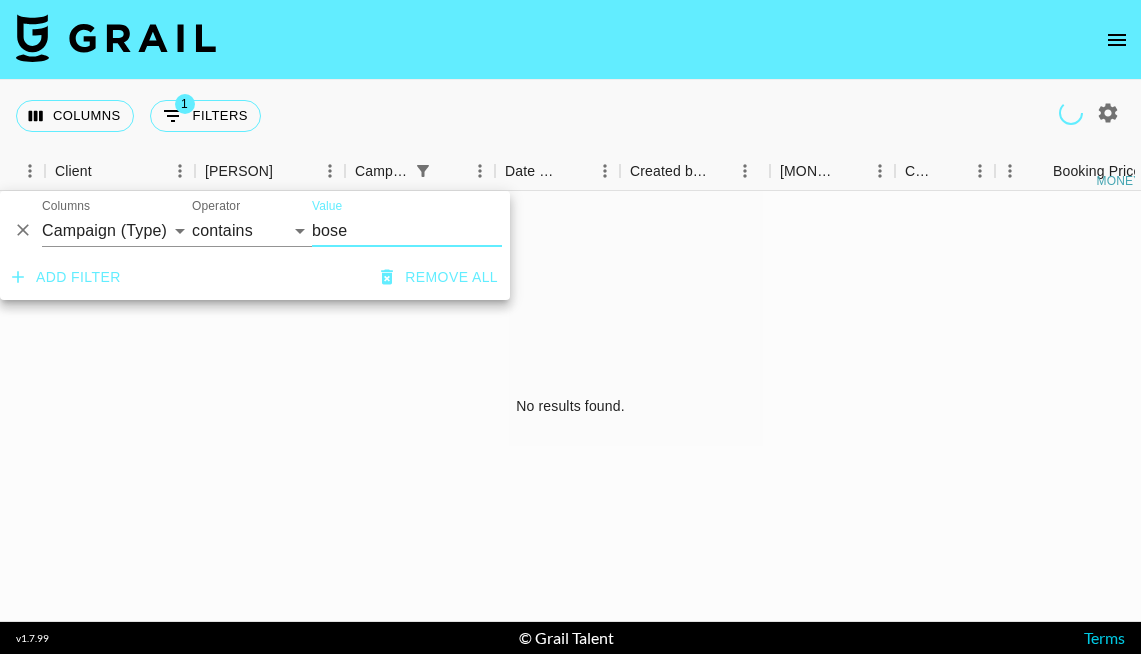 type on "bose" 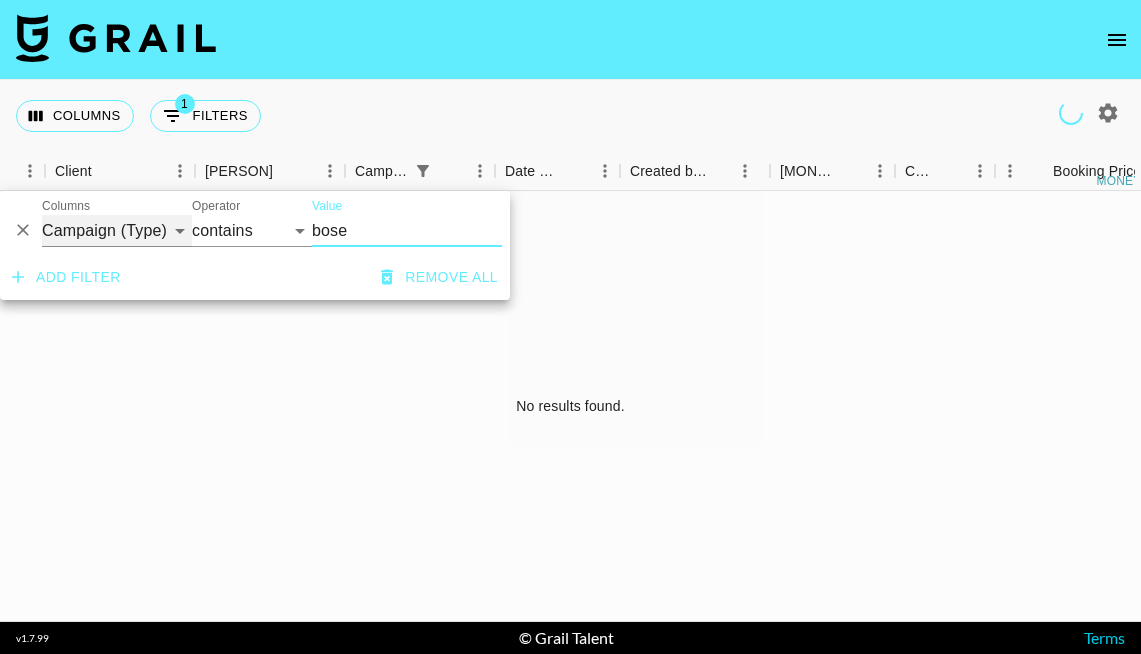 click on "Grail Platform ID Airtable ID Talent Manager Client Booker Campaign (Type) [DATE] Created by Grail Team Month Due Currency Booking Price Creator Commmission Override External Commission Expenses: Remove Commission? Commission Status Video Link Boost Code Special Booking Type PO Number Invoice Notes Uniport Contact Email Contract File Payment Sent Payment Sent Date Invoice Link" at bounding box center (117, 231) 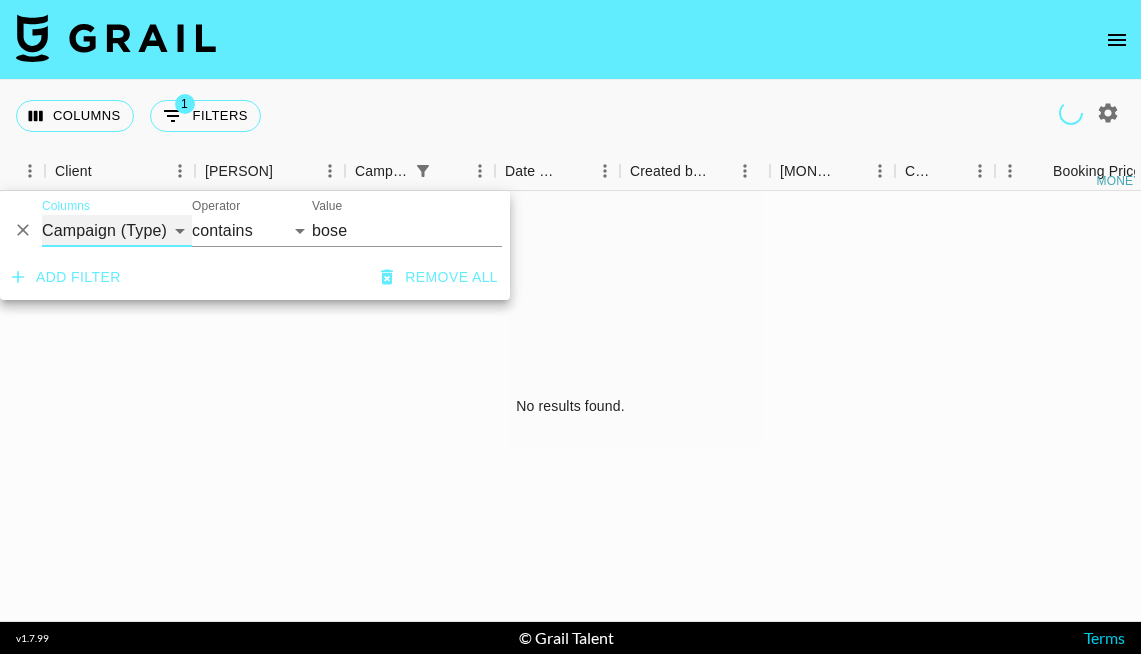 select on "bookerId" 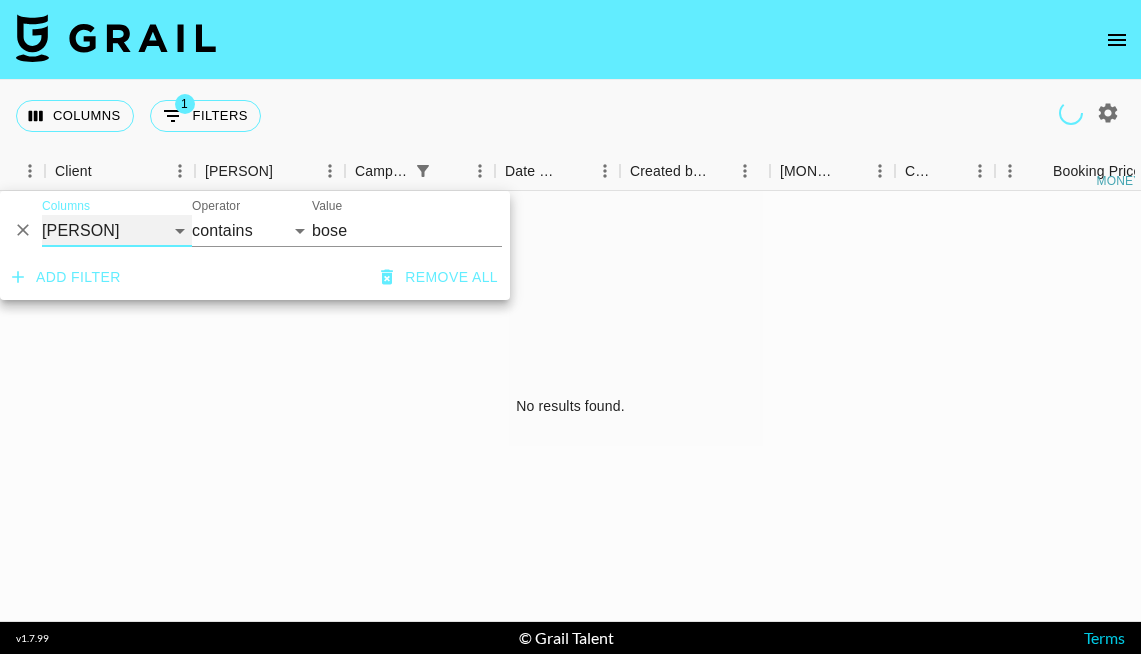 select on "is" 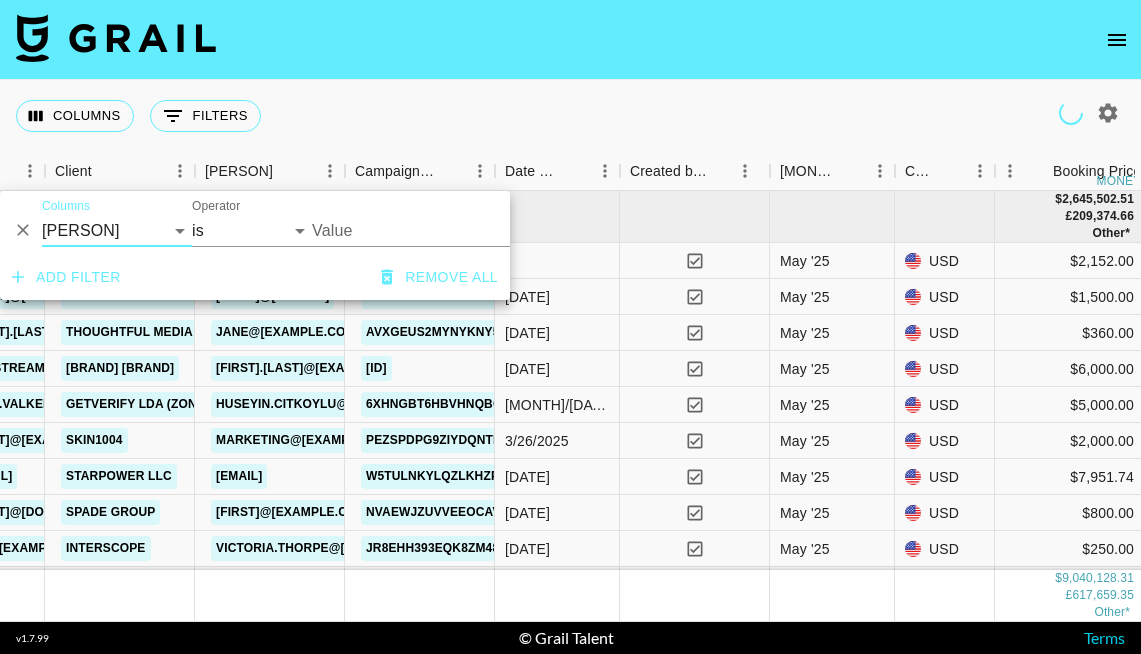 click on "Value" at bounding box center (447, 230) 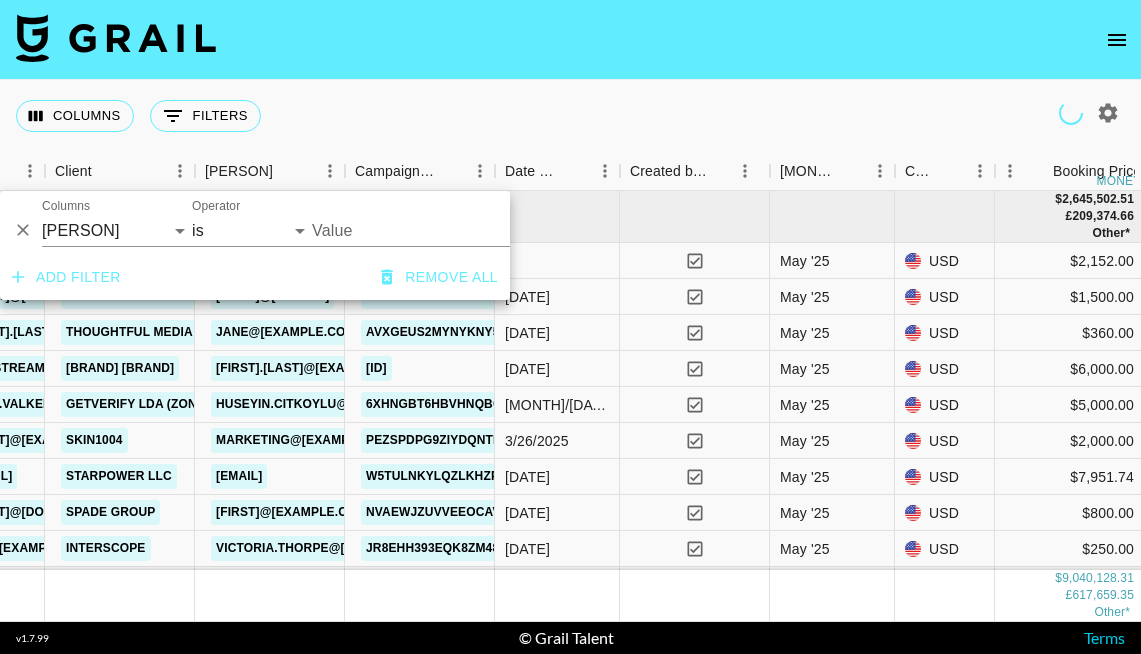 click on "Value" at bounding box center (447, 230) 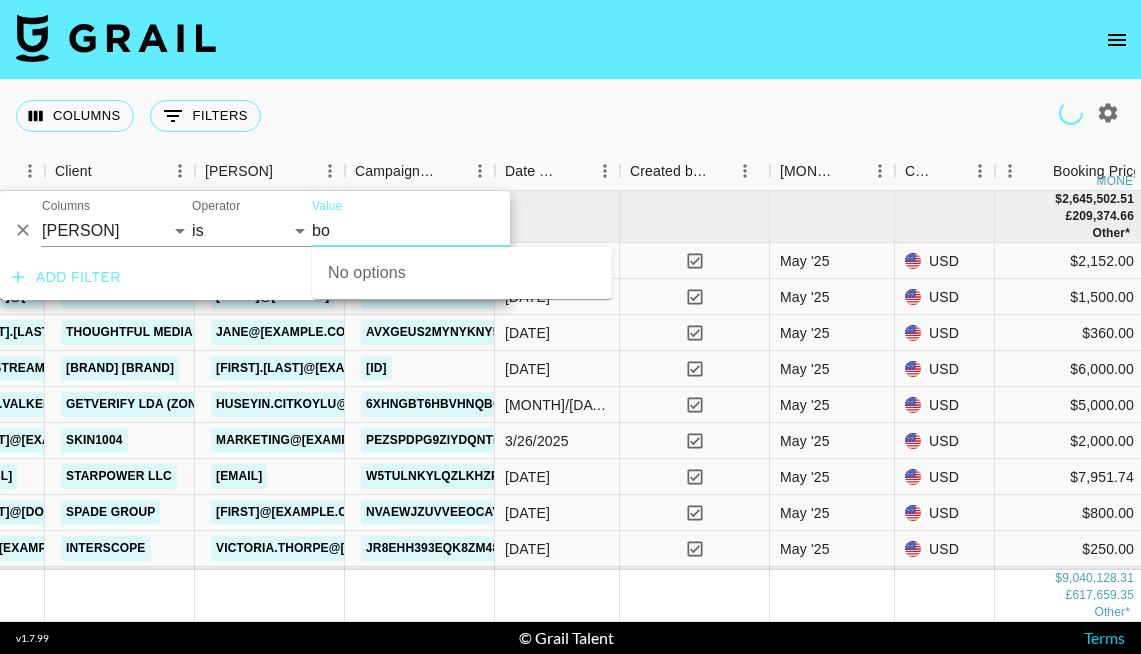 type on "b" 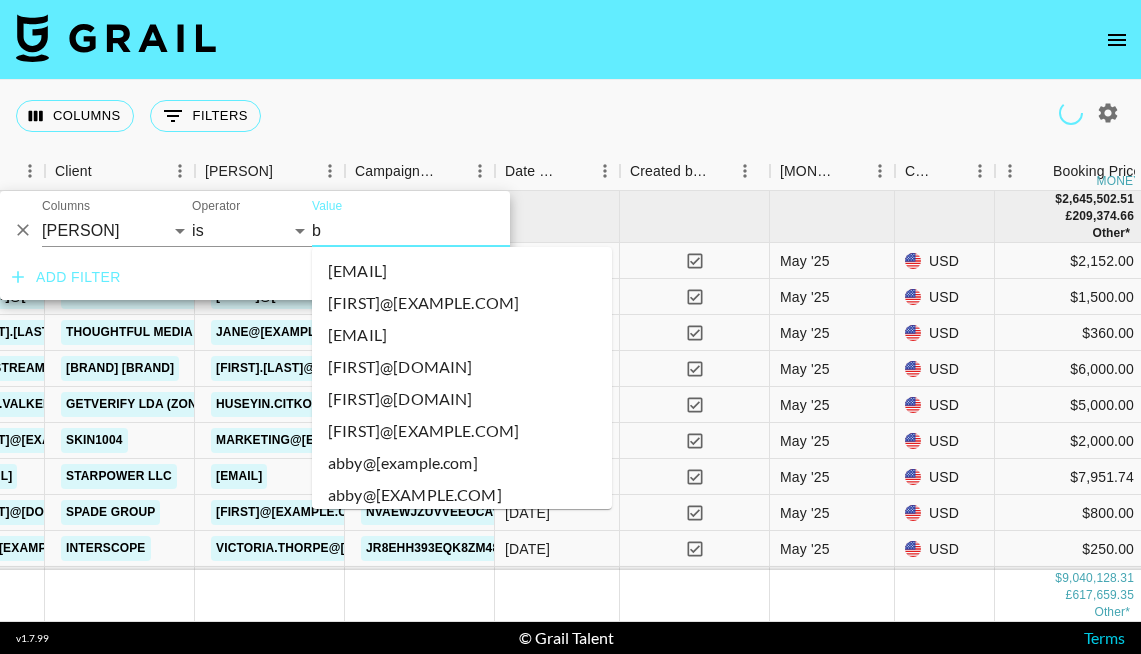 type 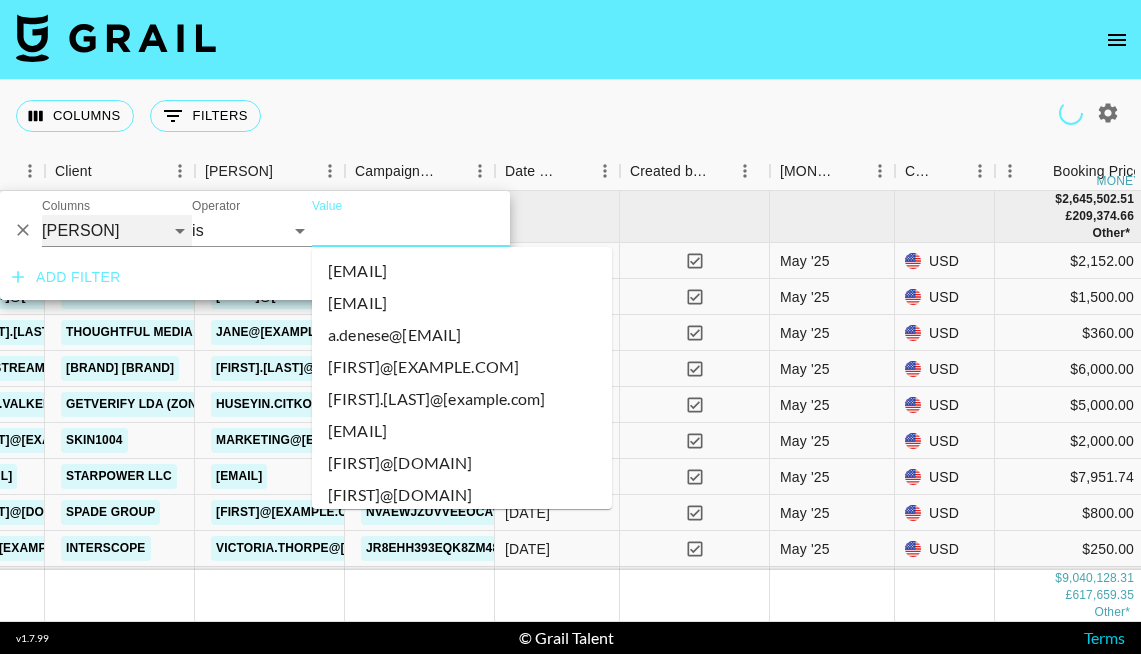 click on "Grail Platform ID Airtable ID Talent Manager Client Booker Campaign (Type) [DATE] Created by Grail Team Month Due Currency Booking Price Creator Commmission Override External Commission Expenses: Remove Commission? Commission Status Video Link Boost Code Special Booking Type PO Number Invoice Notes Uniport Contact Email Contract File Payment Sent Payment Sent Date Invoice Link" at bounding box center [117, 231] 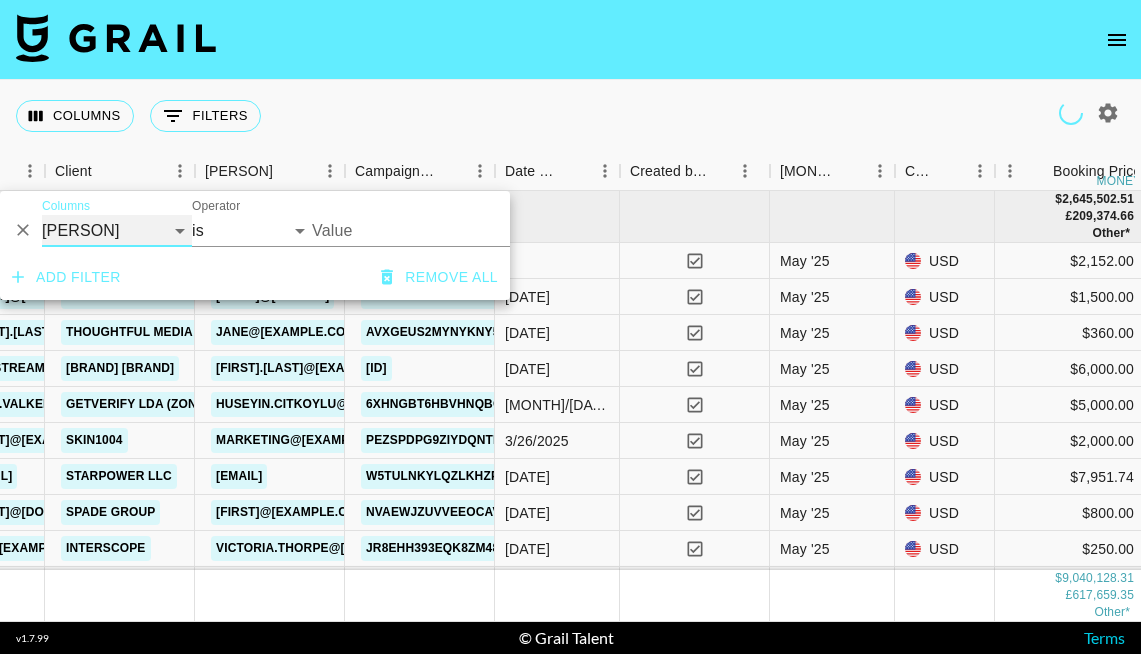 select on "clientId" 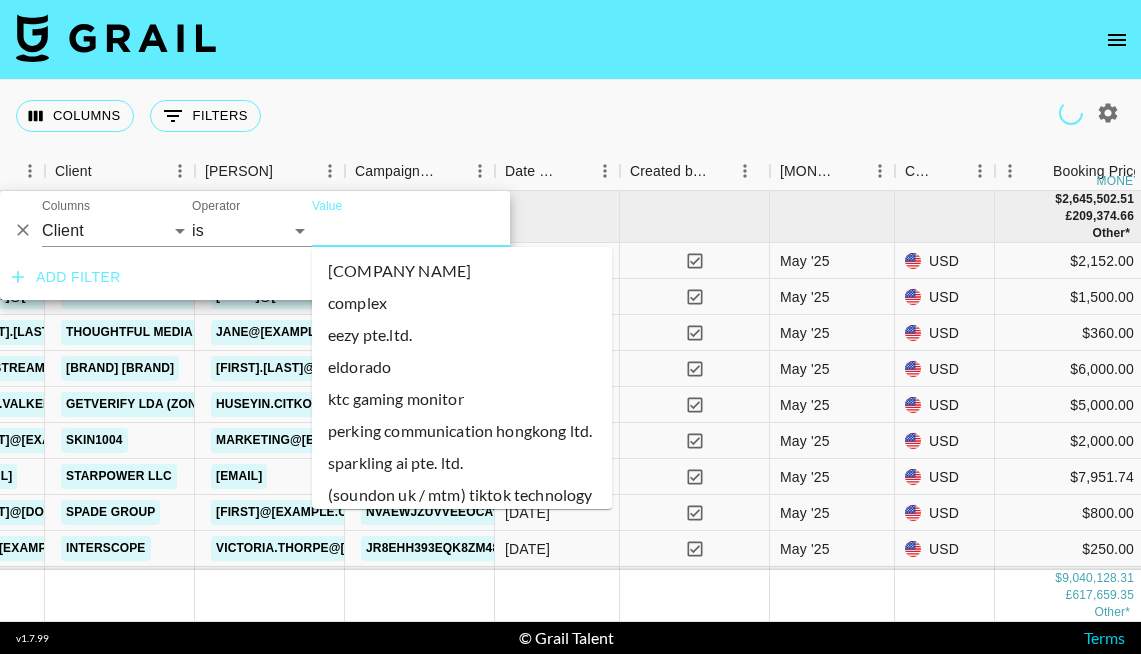 click on "Value" at bounding box center (447, 230) 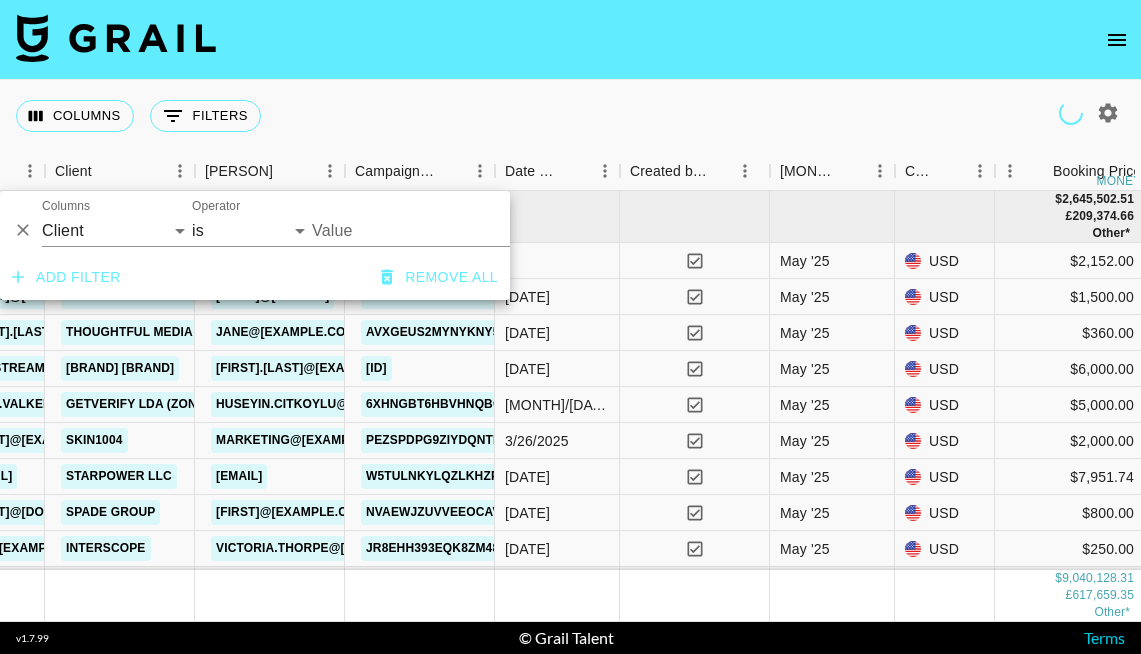 click on "Value" at bounding box center (447, 230) 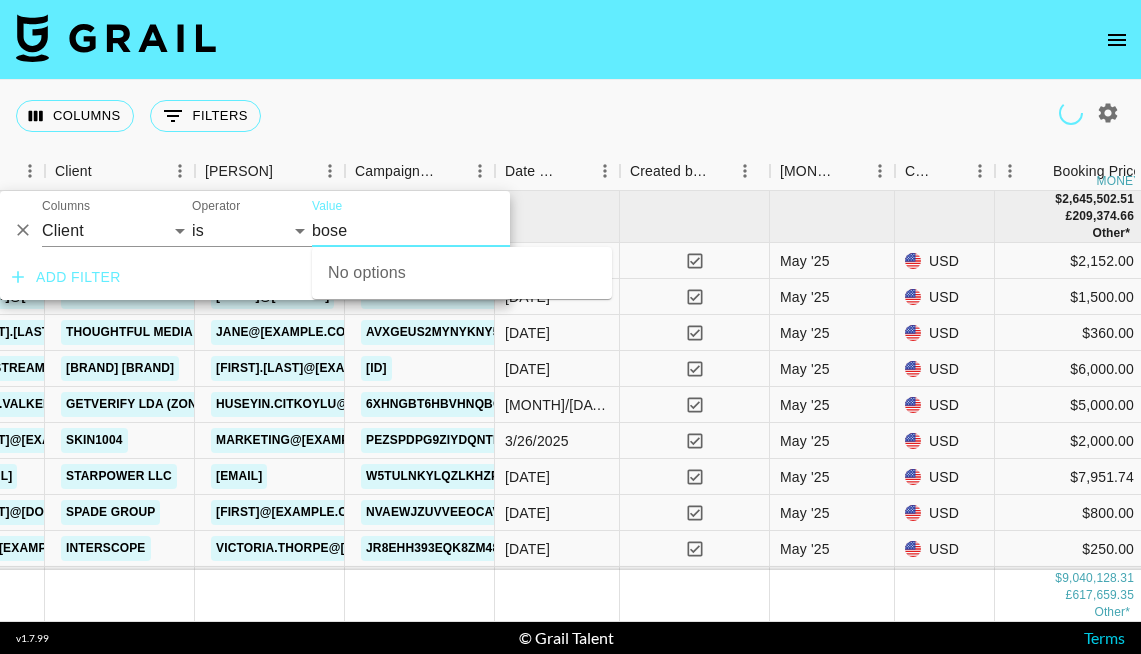 type on "bose" 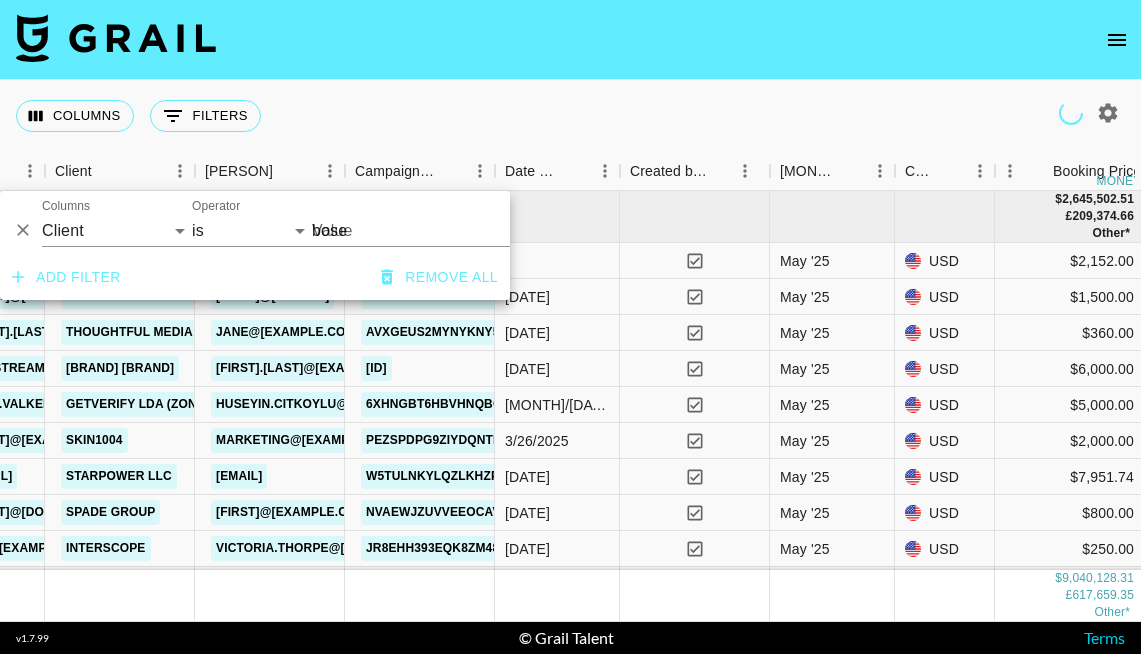 type 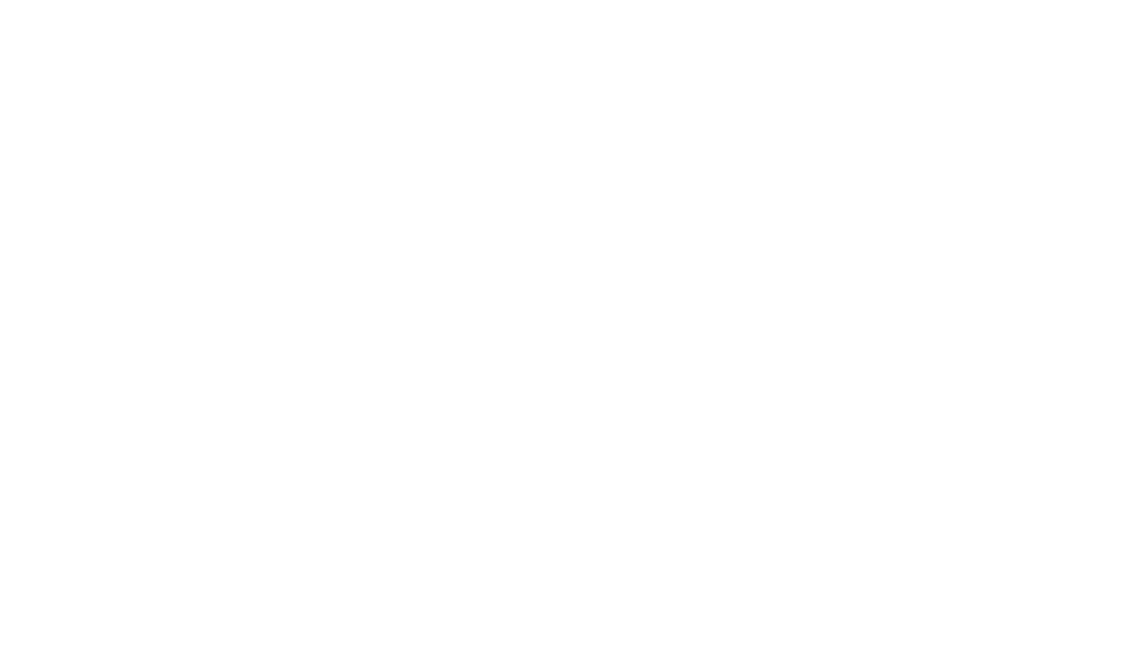 scroll, scrollTop: 0, scrollLeft: 0, axis: both 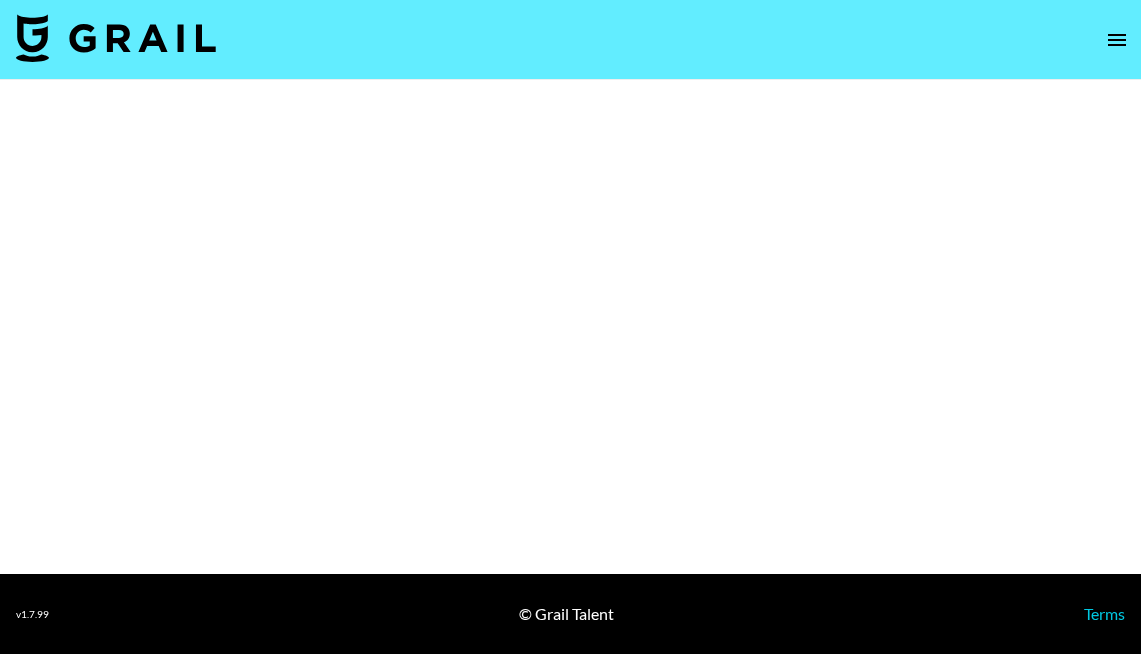 select on "Brand" 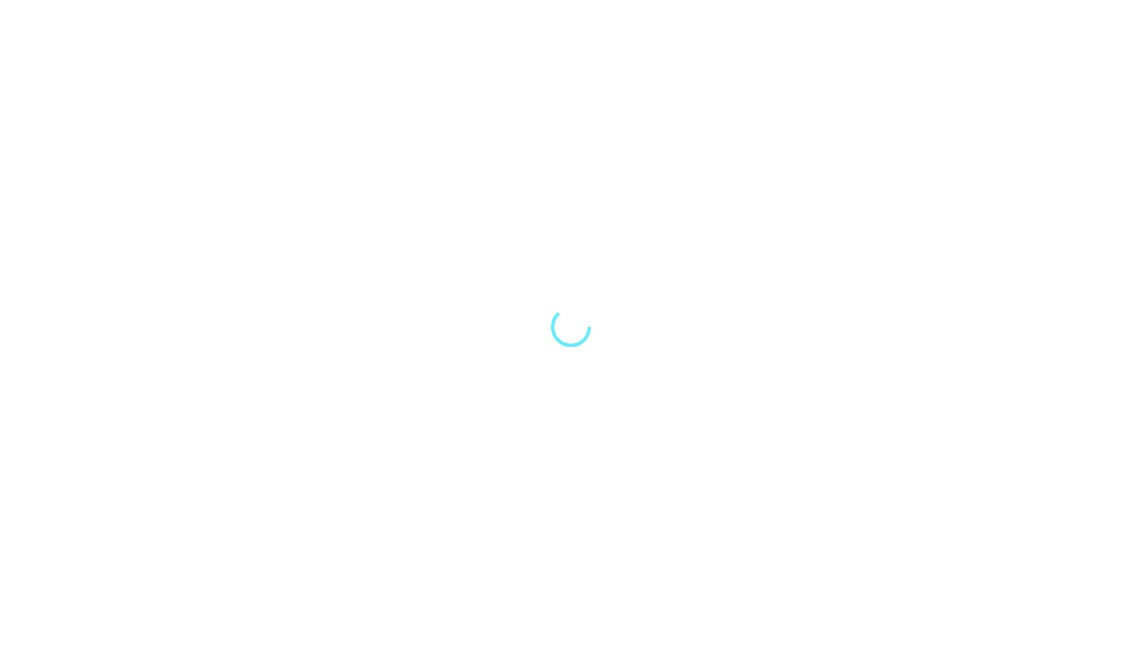scroll, scrollTop: 0, scrollLeft: 0, axis: both 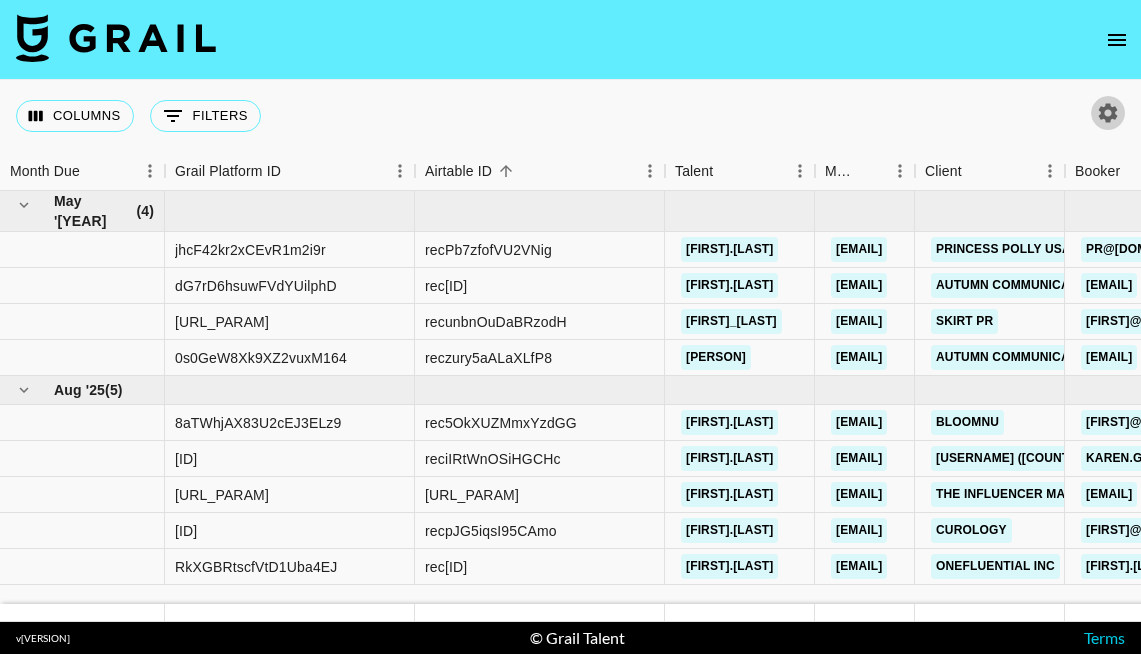 click 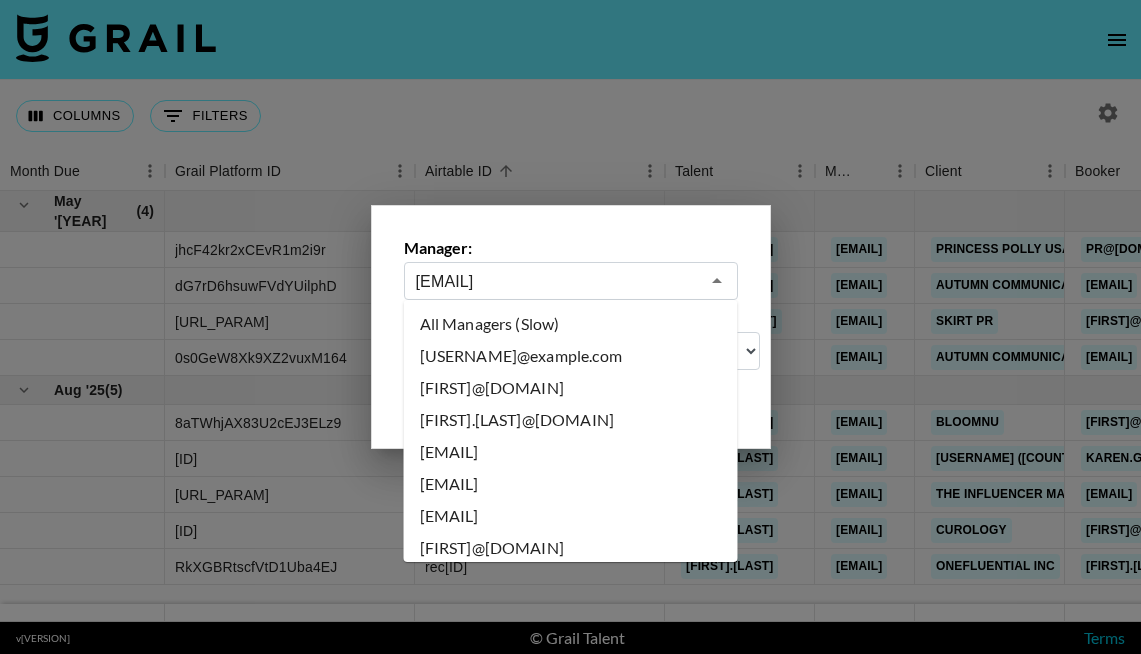 click on "[EMAIL]" at bounding box center [557, 281] 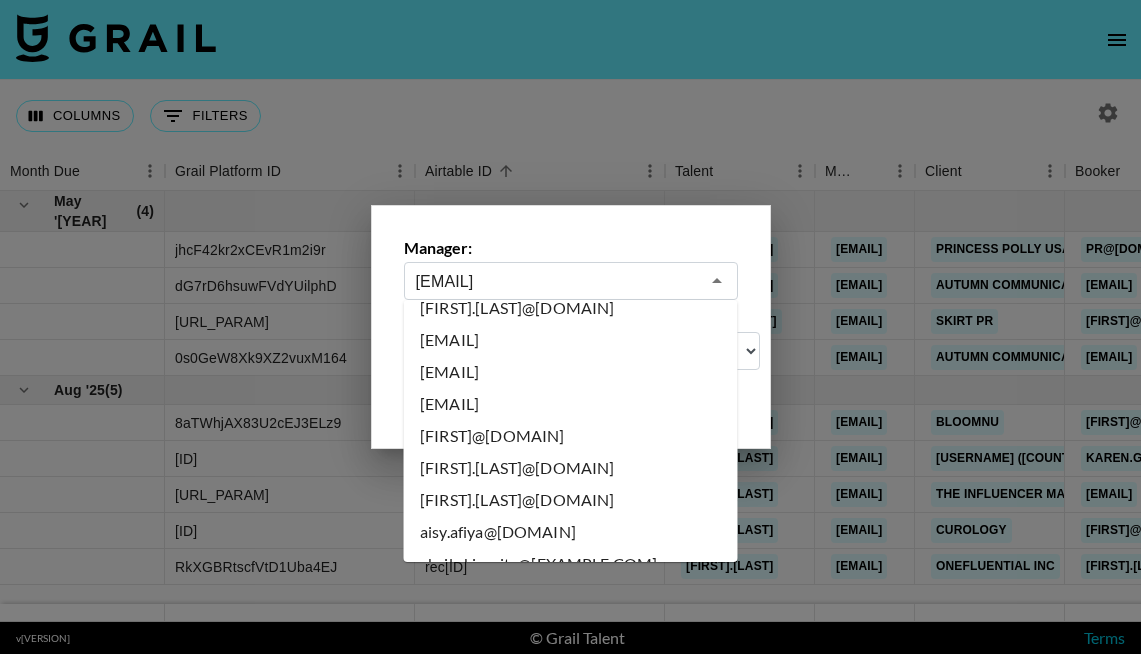 scroll, scrollTop: 0, scrollLeft: 0, axis: both 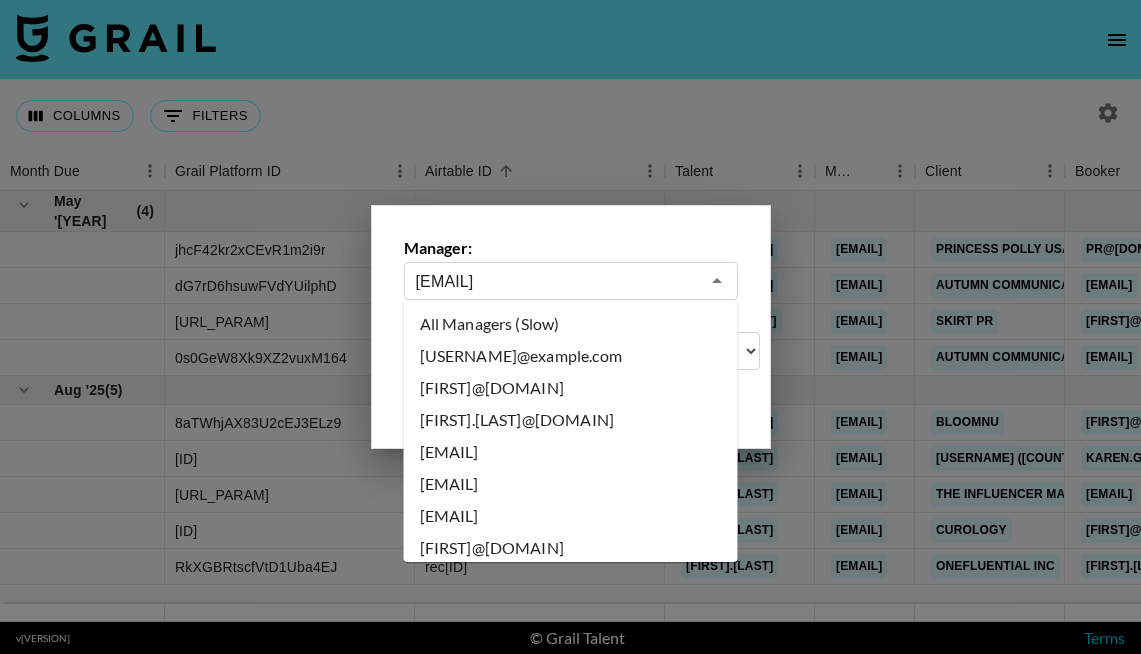 click on "All Managers (Slow)" at bounding box center (571, 324) 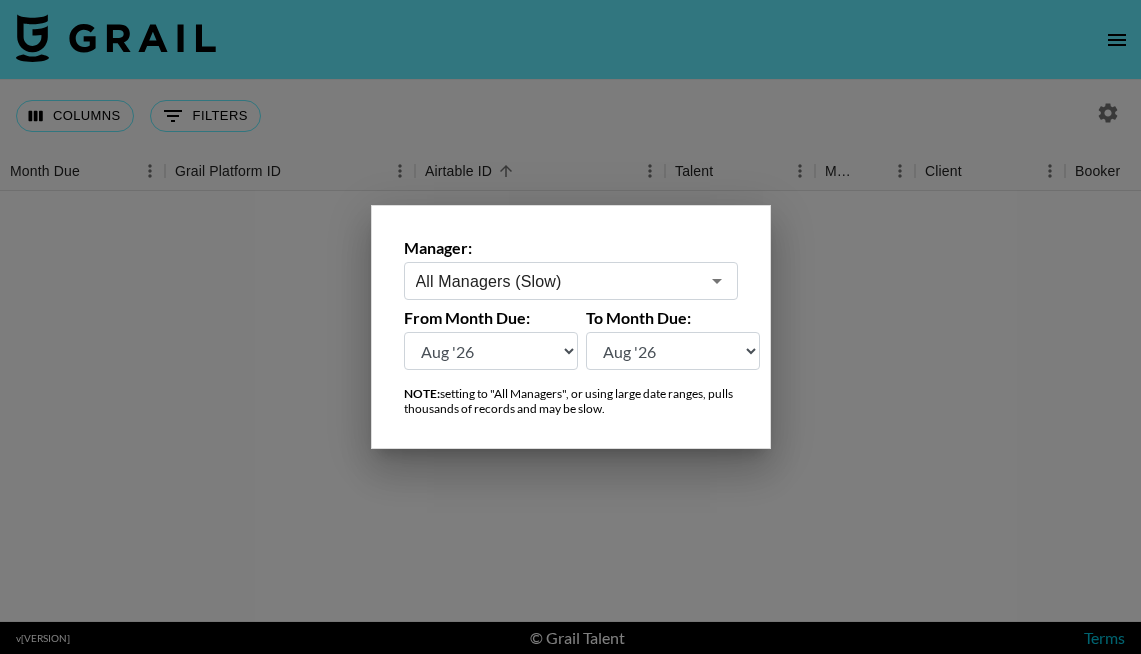 click at bounding box center (570, 327) 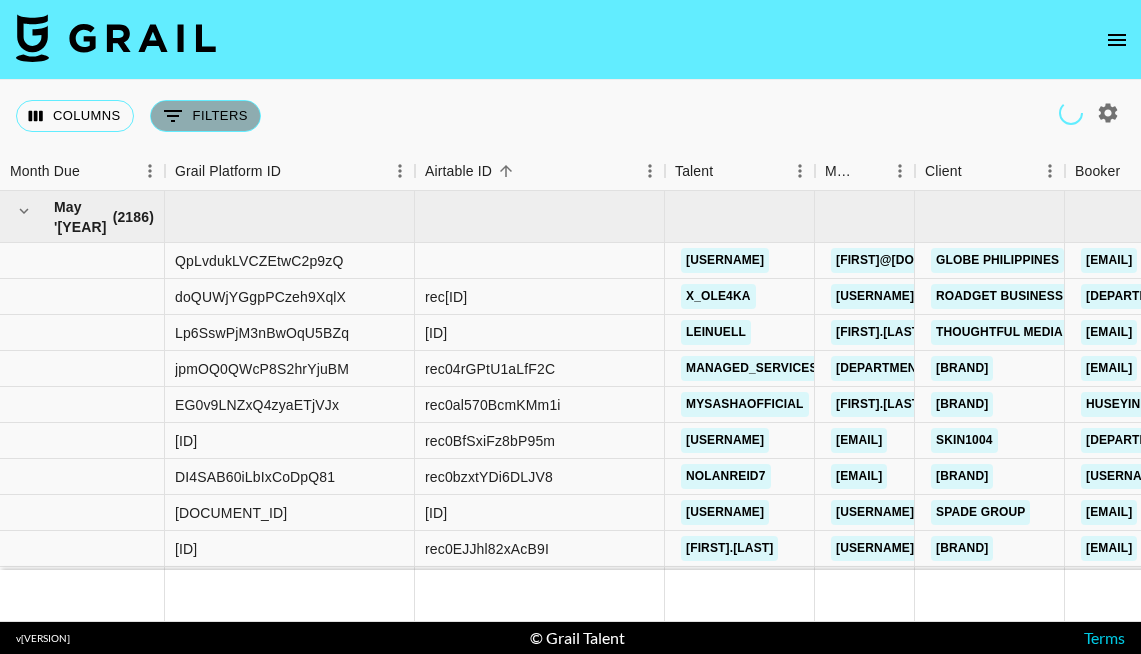 click on "0 Filters" at bounding box center [205, 116] 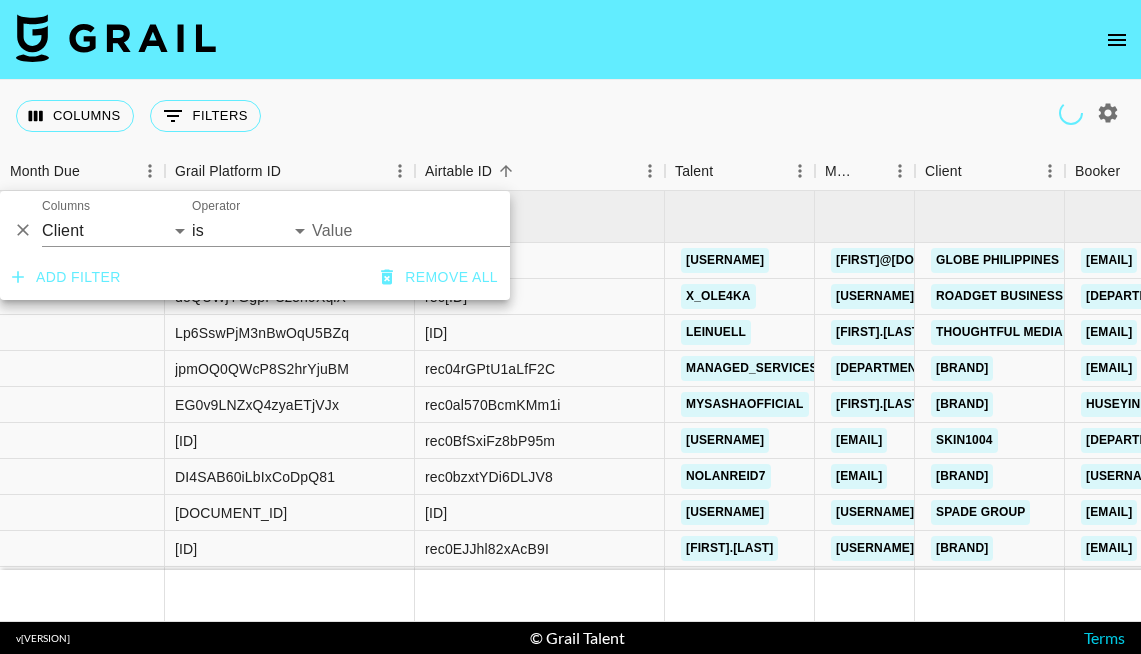 click on "Value" at bounding box center (447, 230) 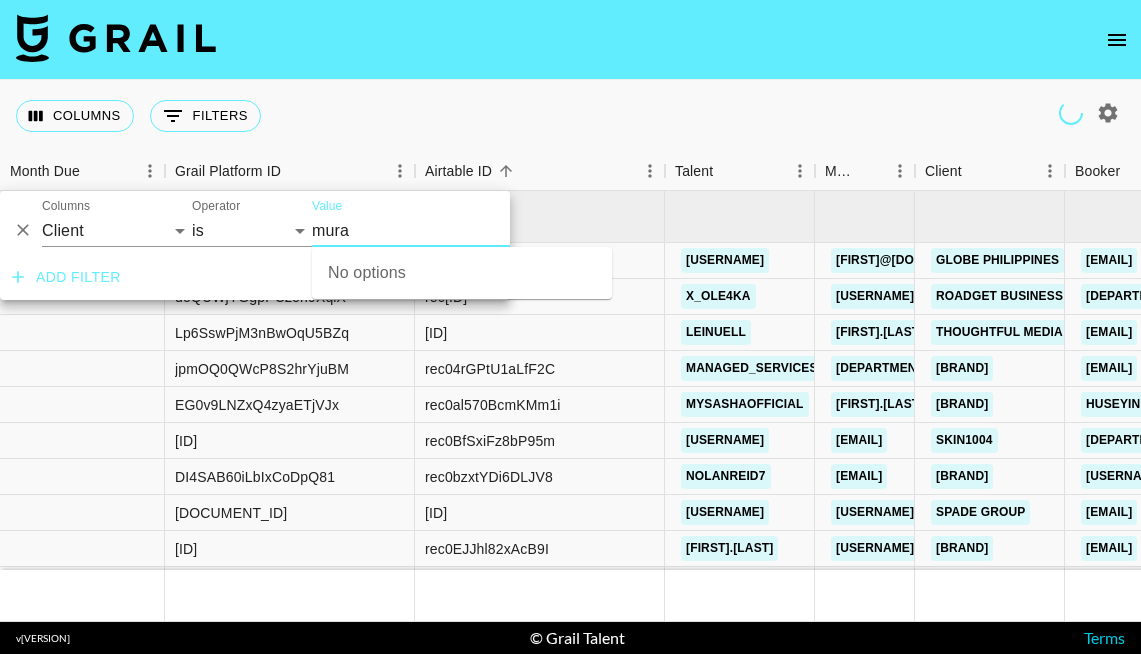 type on "murad" 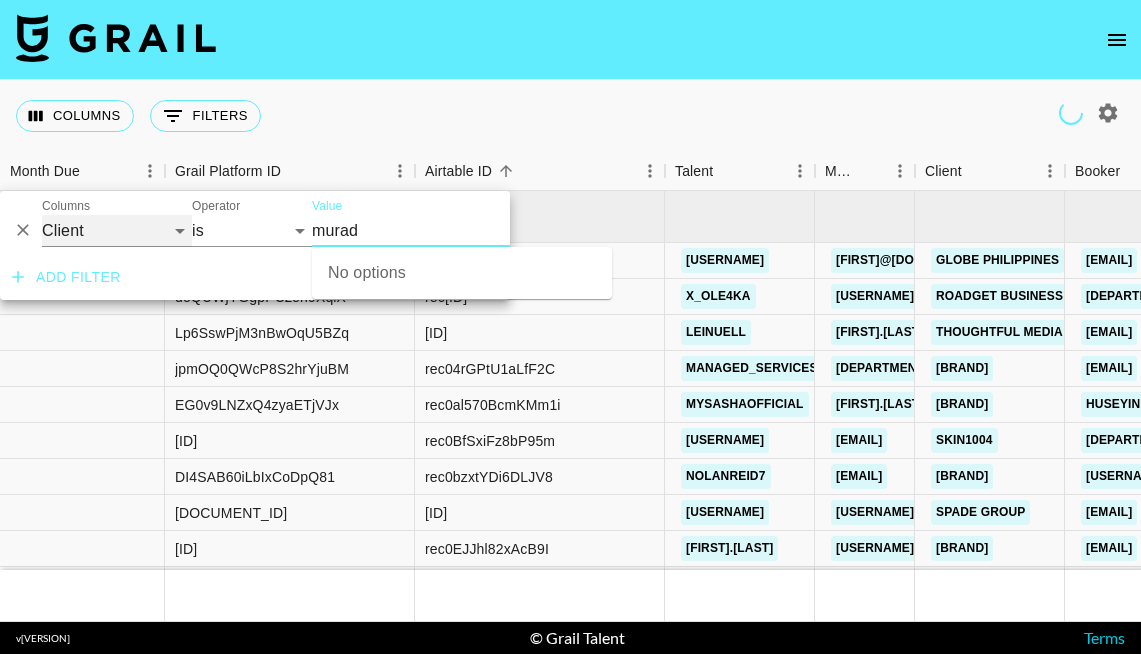 click on "Columns: Grail Platform ID Airtable ID Talent Manager Client Booker Campaign (Type) Date Created Created by Grail Team Month Due Currency Booking Price Creator Commmission Override External Commission Expenses: Remove Commission? Commission Status Video Link Boost Code Special Booking Type PO Number Invoice Notes Uniport Contact Email Contract File Payment Sent Payment Sent Date Invoice Link" at bounding box center [117, 231] 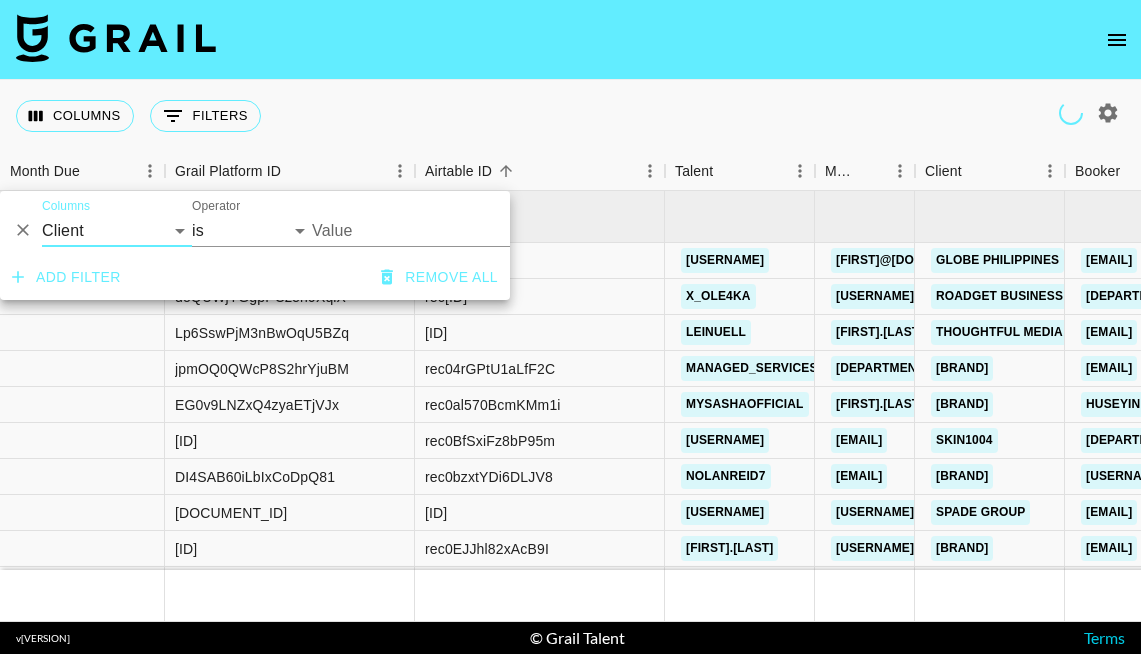 click on "Value" at bounding box center [447, 230] 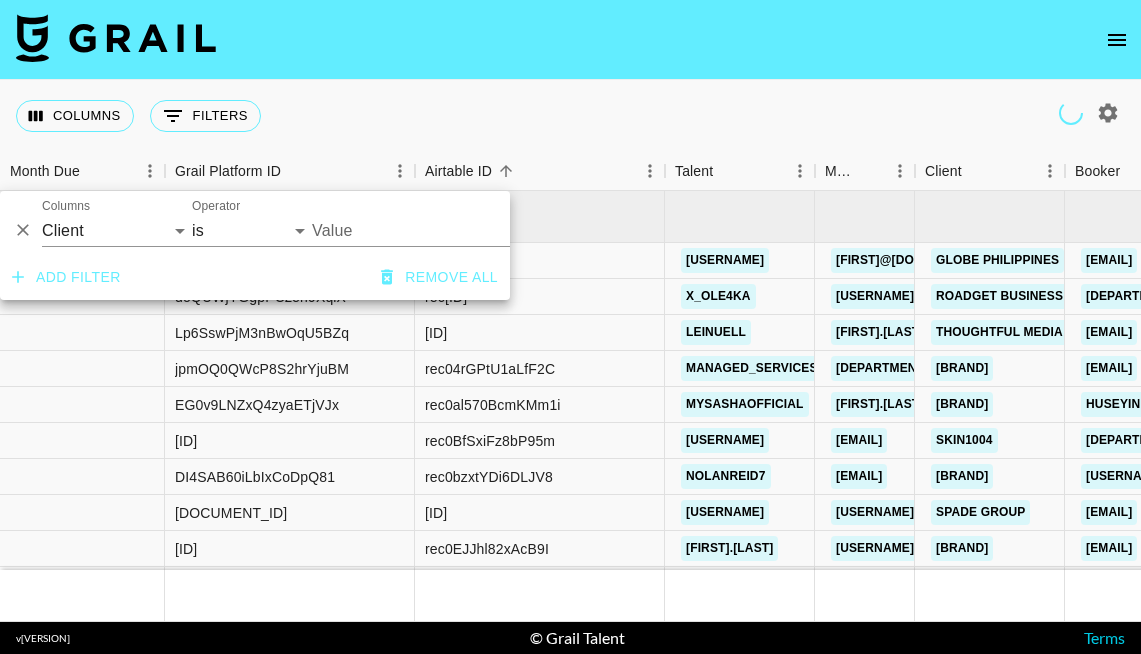 click on "Value" at bounding box center (447, 230) 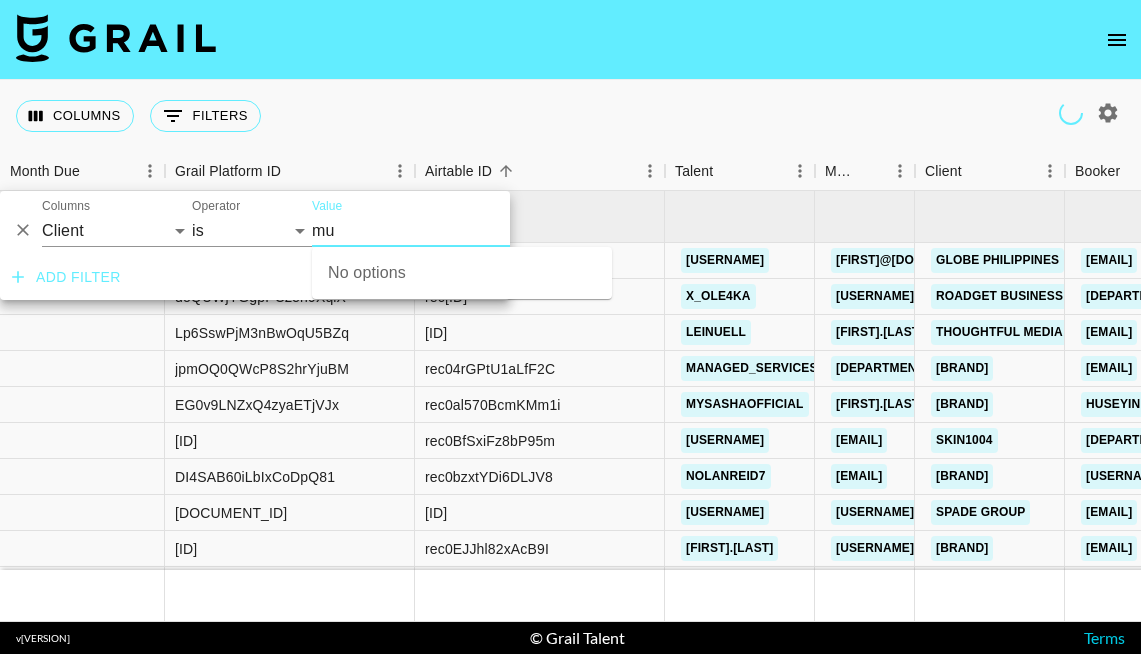 type on "m" 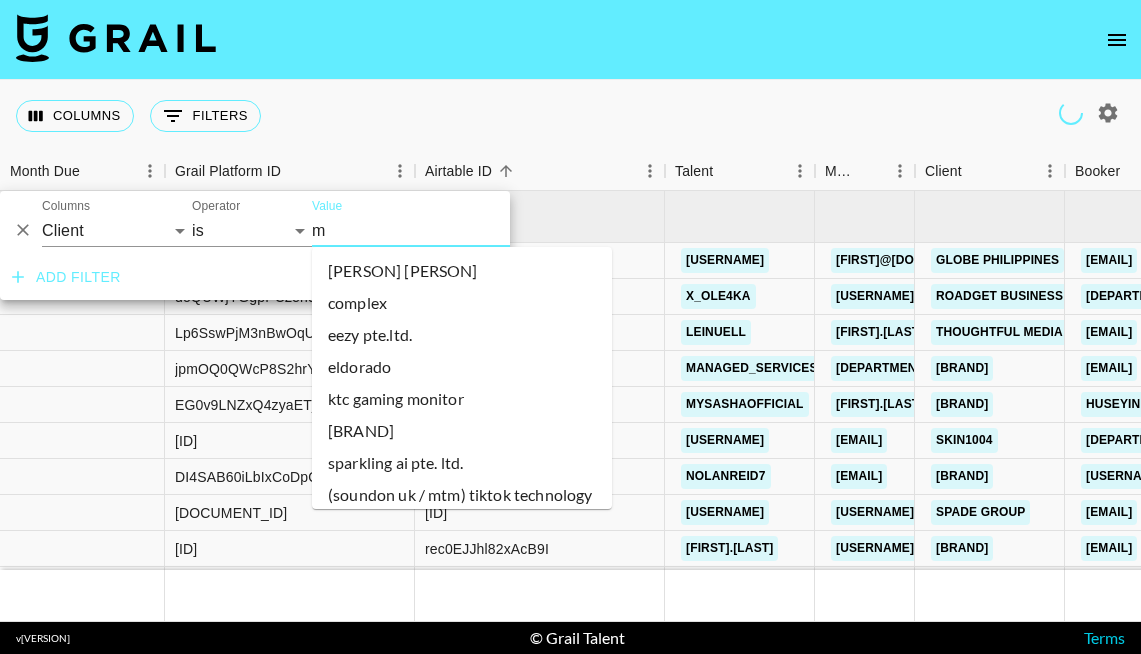 type 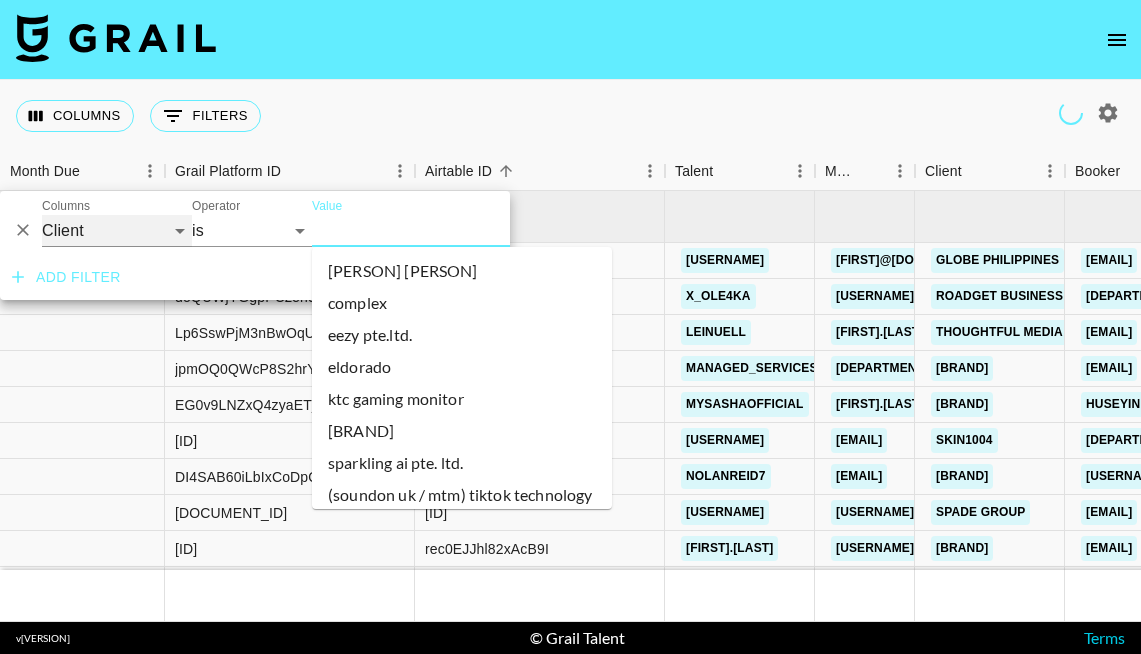 click on "Columns: Grail Platform ID Airtable ID Talent Manager Client Booker Campaign (Type) Date Created Created by Grail Team Month Due Currency Booking Price Creator Commmission Override External Commission Expenses: Remove Commission? Commission Status Video Link Boost Code Special Booking Type PO Number Invoice Notes Uniport Contact Email Contract File Payment Sent Payment Sent Date Invoice Link" at bounding box center (117, 231) 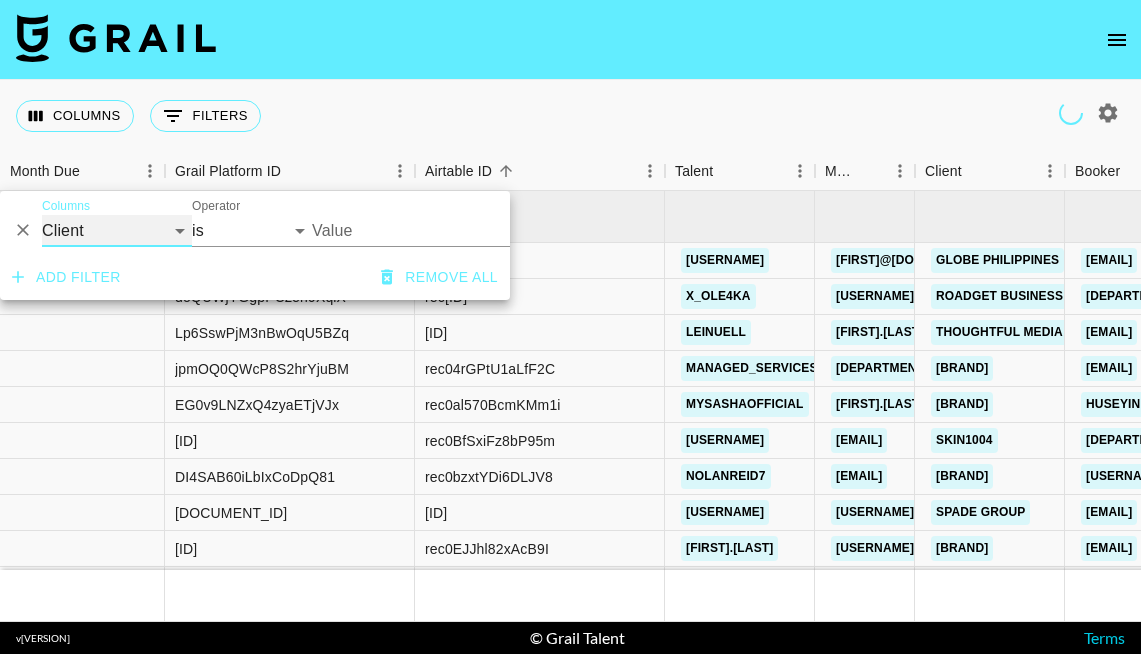 select on "campaign" 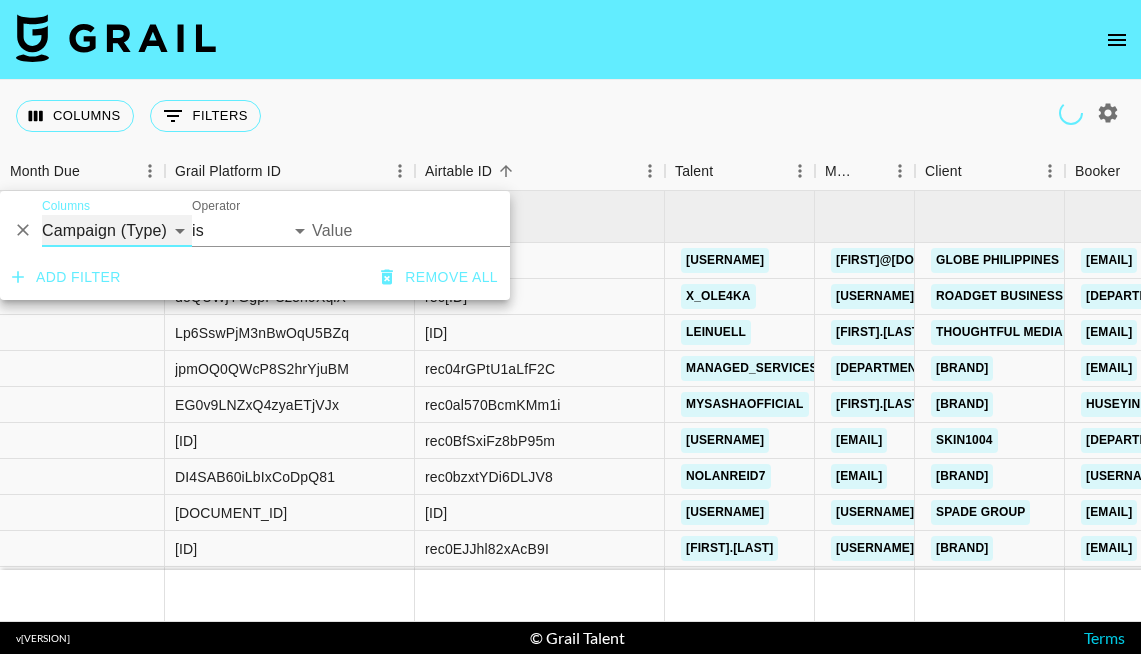 select on "contains" 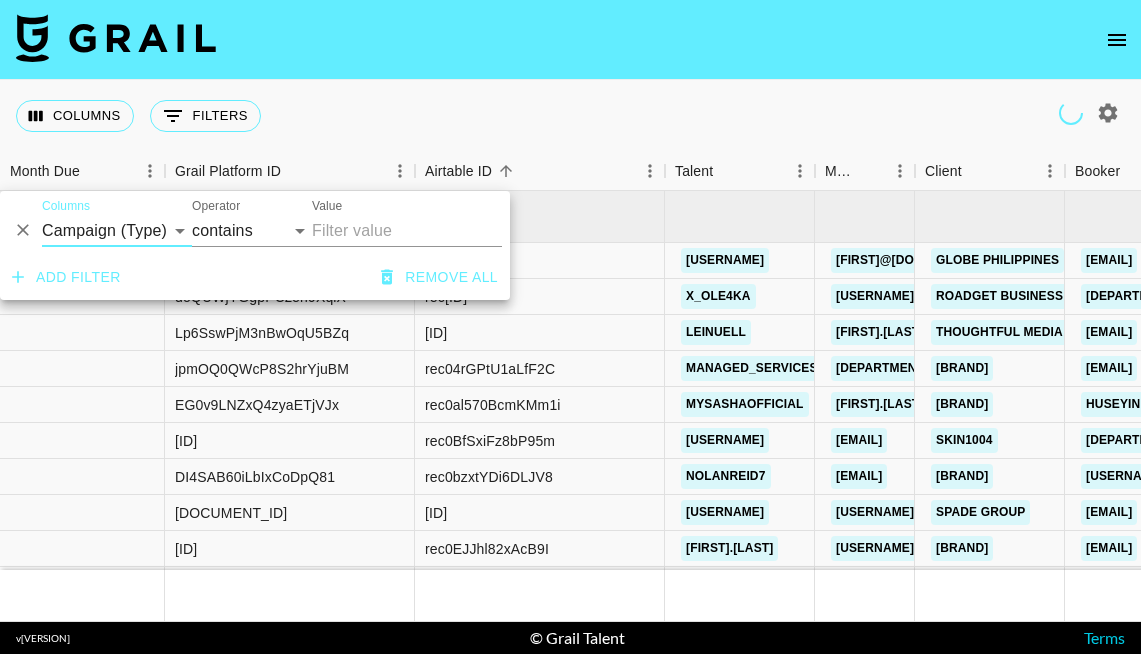 click on "Value" at bounding box center [407, 231] 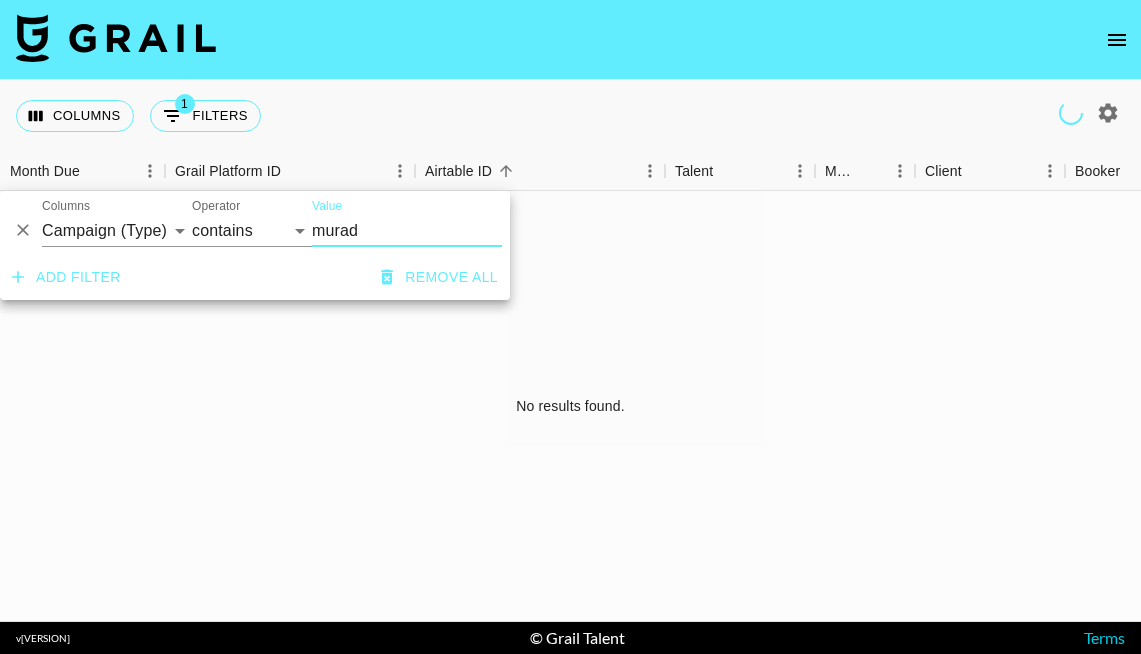 type on "murad" 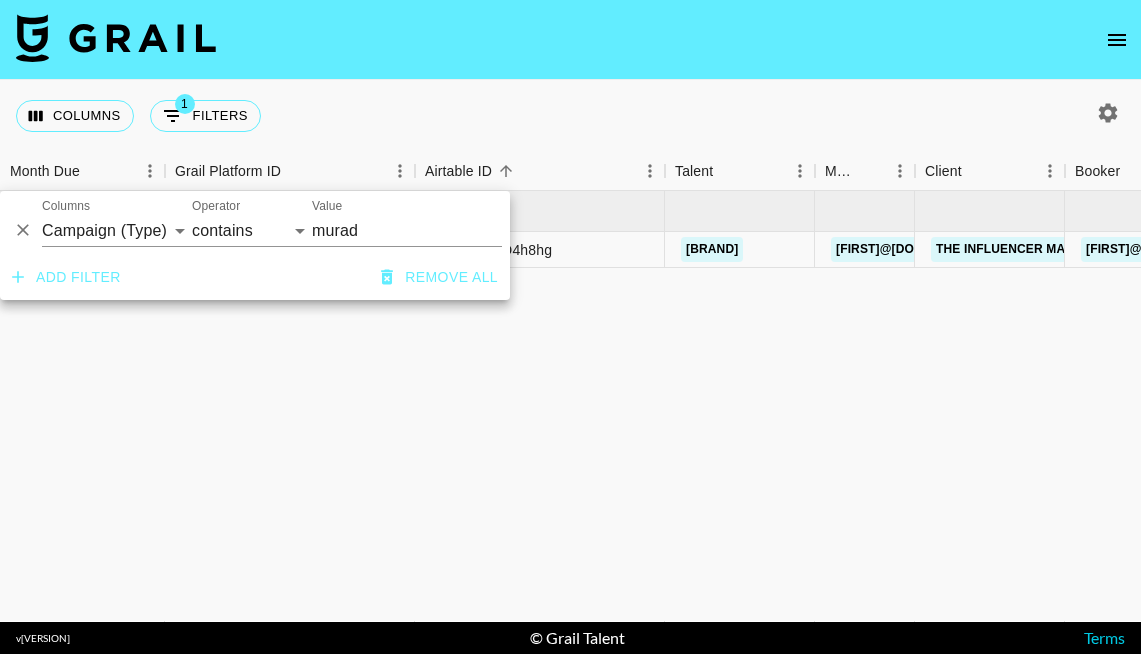 click 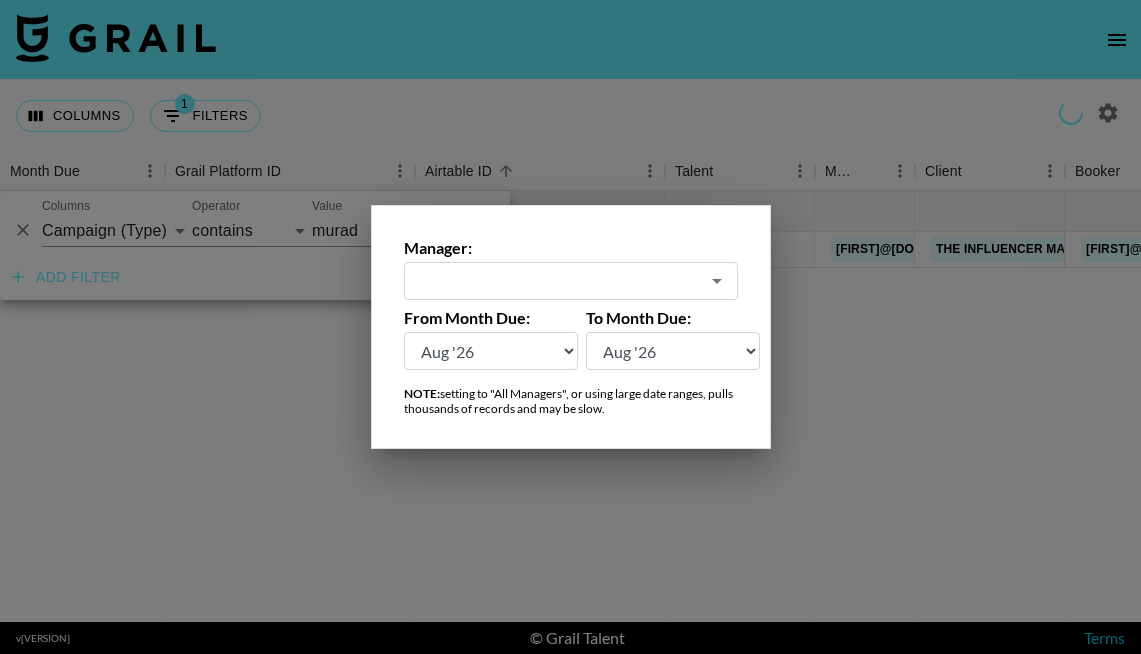 click at bounding box center (570, 327) 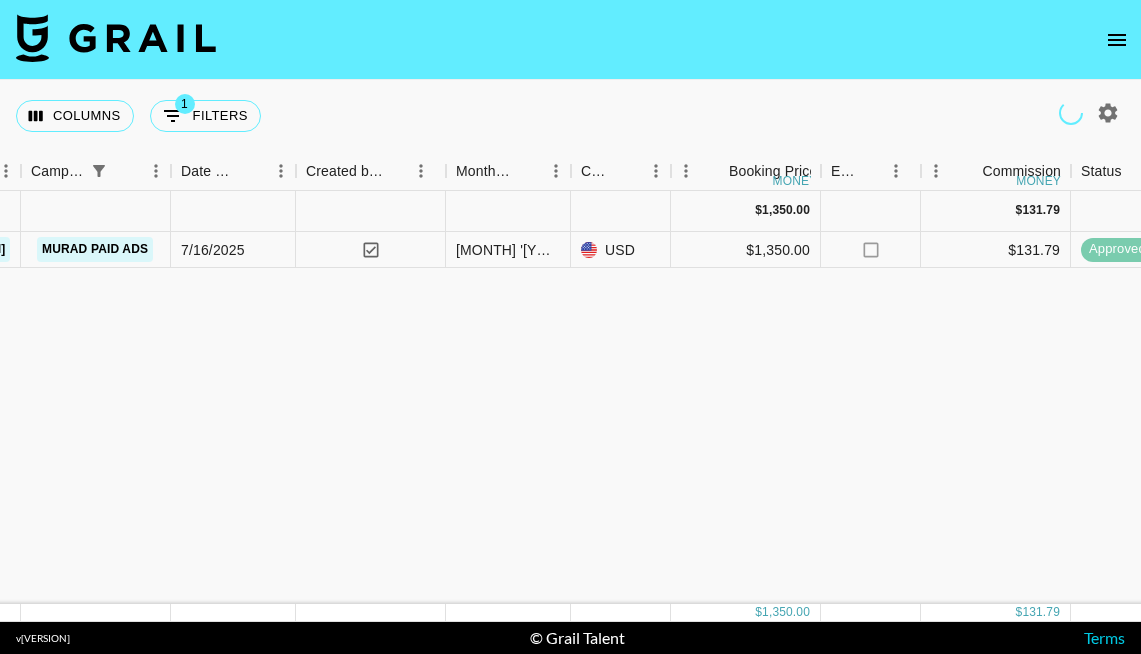 scroll, scrollTop: 0, scrollLeft: 1195, axis: horizontal 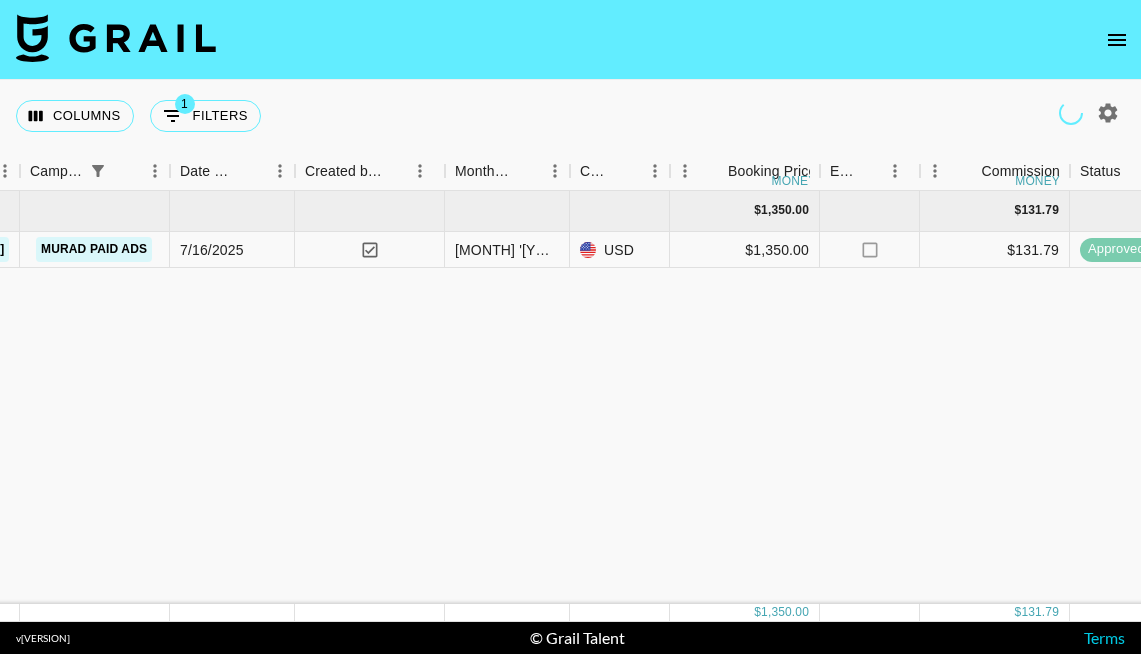 click 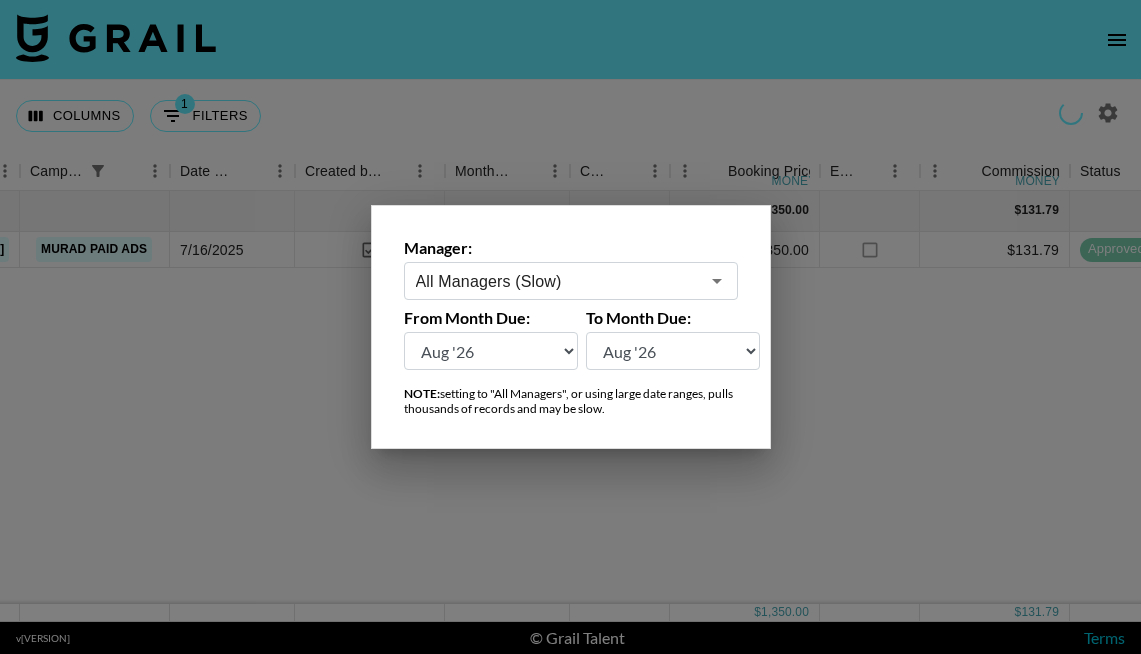 click on "All Managers ([CATEGORY])" at bounding box center (557, 281) 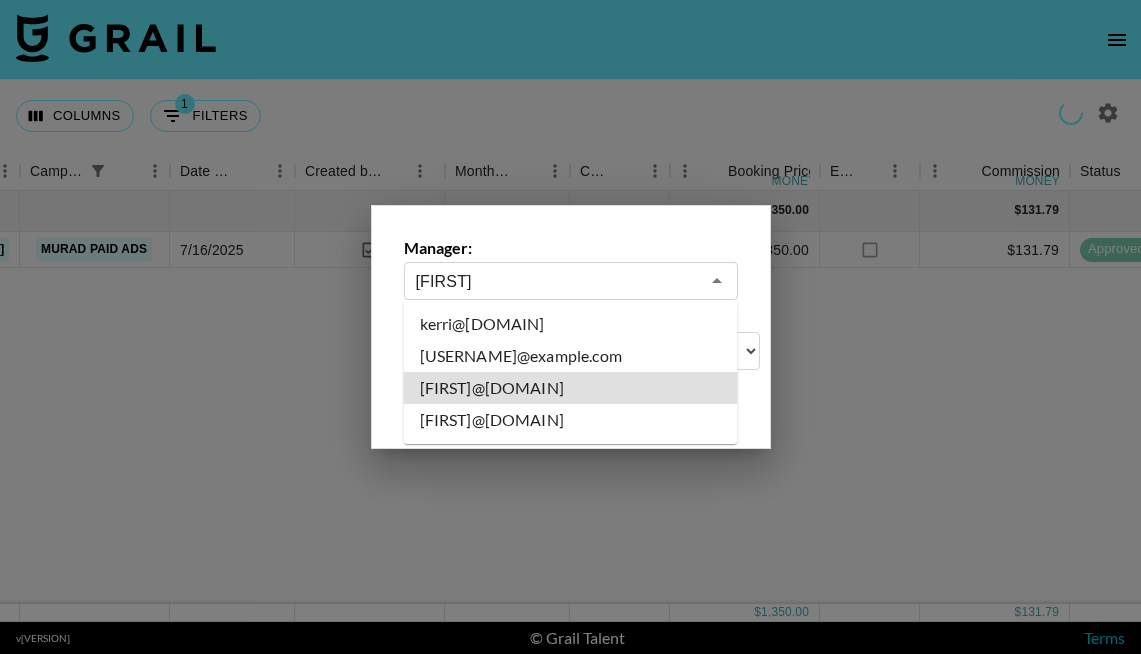 type on "[FIRST]@[DOMAIN]" 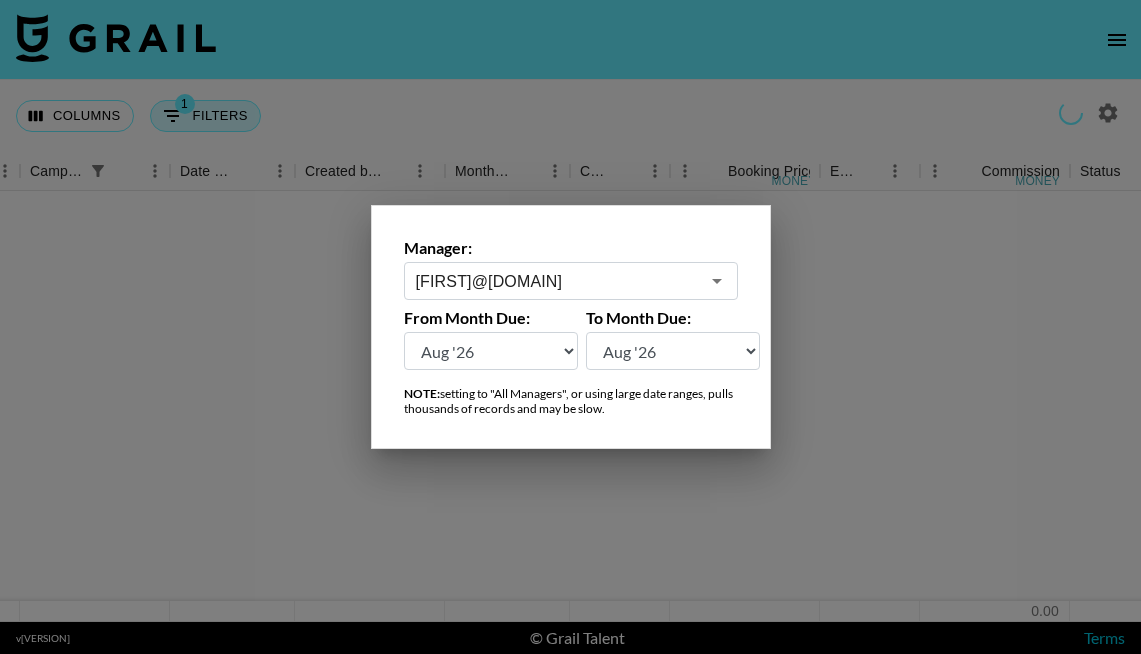click at bounding box center [570, 327] 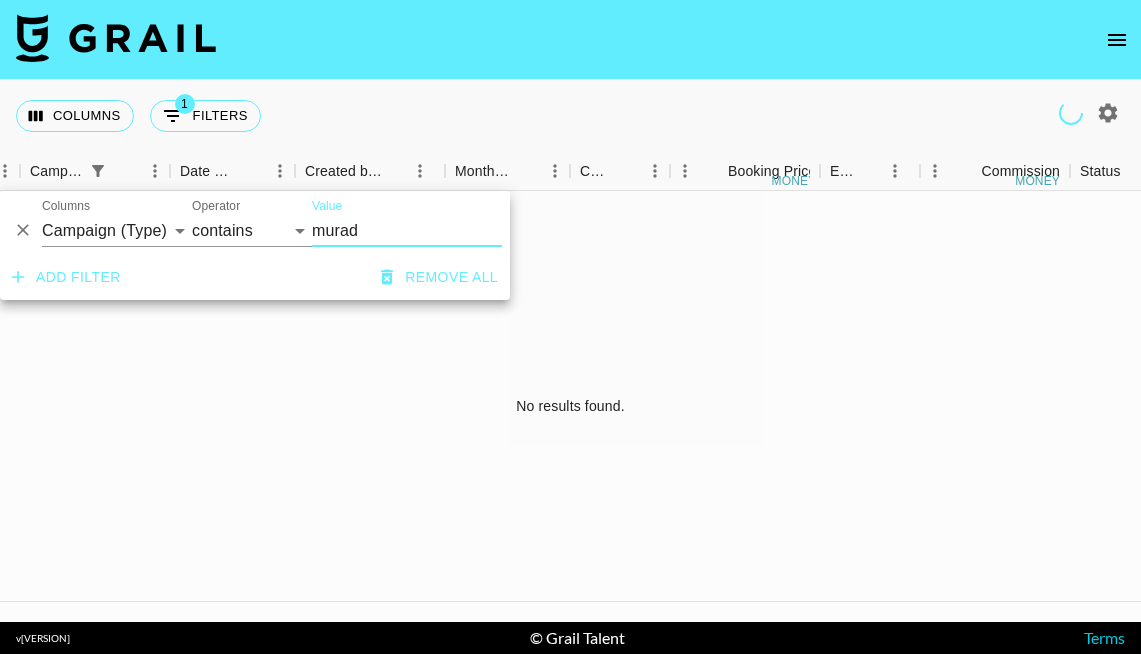 click on "Remove all" at bounding box center (439, 277) 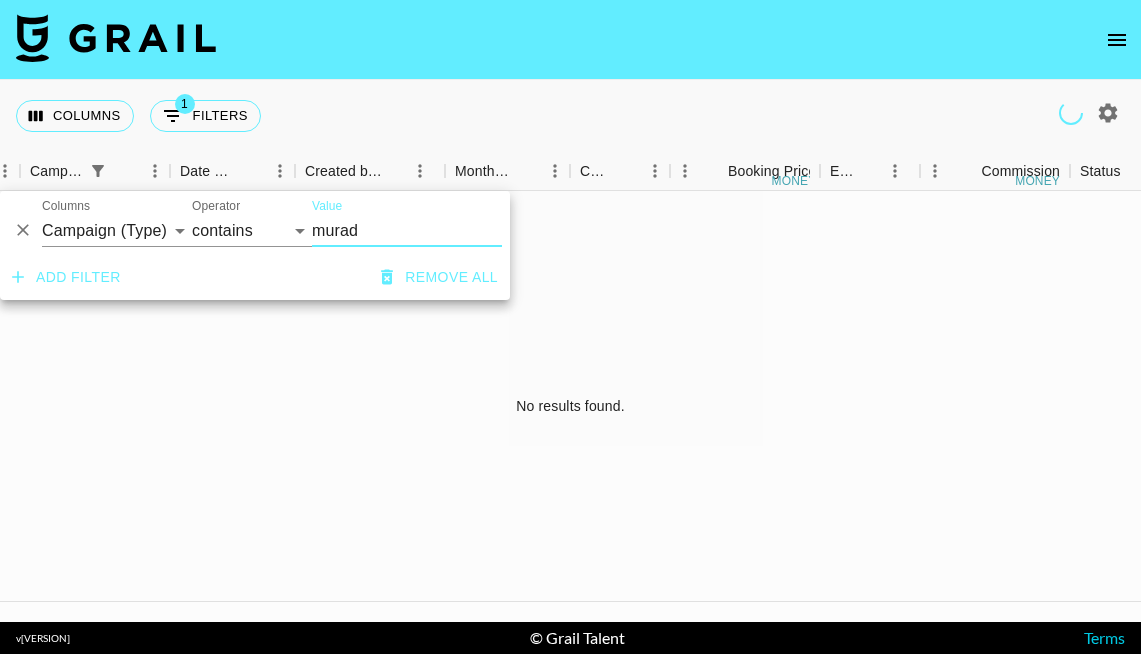 click at bounding box center (727, 396) 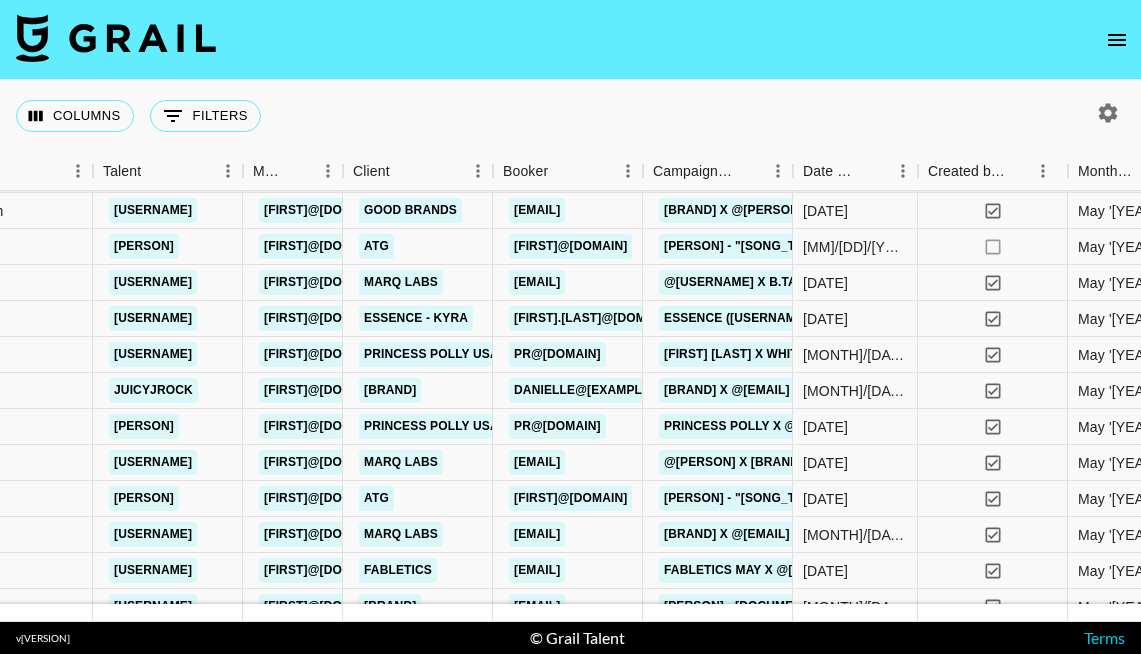 scroll, scrollTop: 0, scrollLeft: 572, axis: horizontal 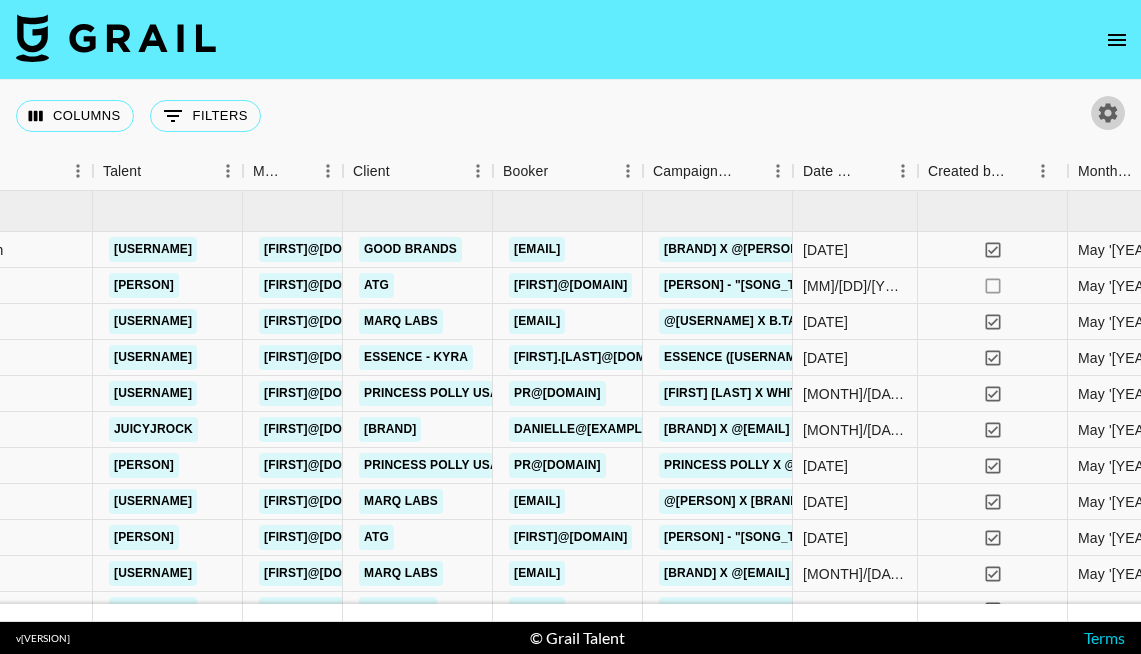 click 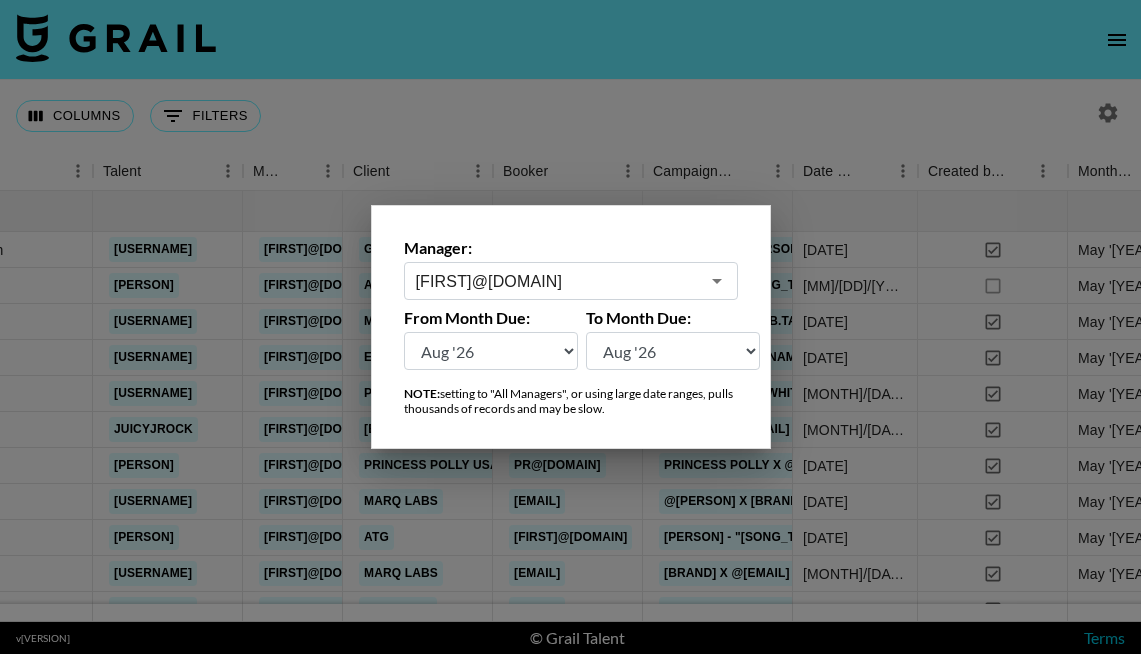 click on "Aug '26 Jul '26 Jun '26 May '26 Apr '26 Mar '26 Feb '26 Jan '26 Dec '25 Nov '25 Oct '25 Sep '25 Aug '25 Jul '25 Jun '25 May '25 Apr '25 Mar '25 Feb '25 Jan '25 Dec '24 Nov '24 Oct '24 Sep '24 Aug '24" at bounding box center (491, 351) 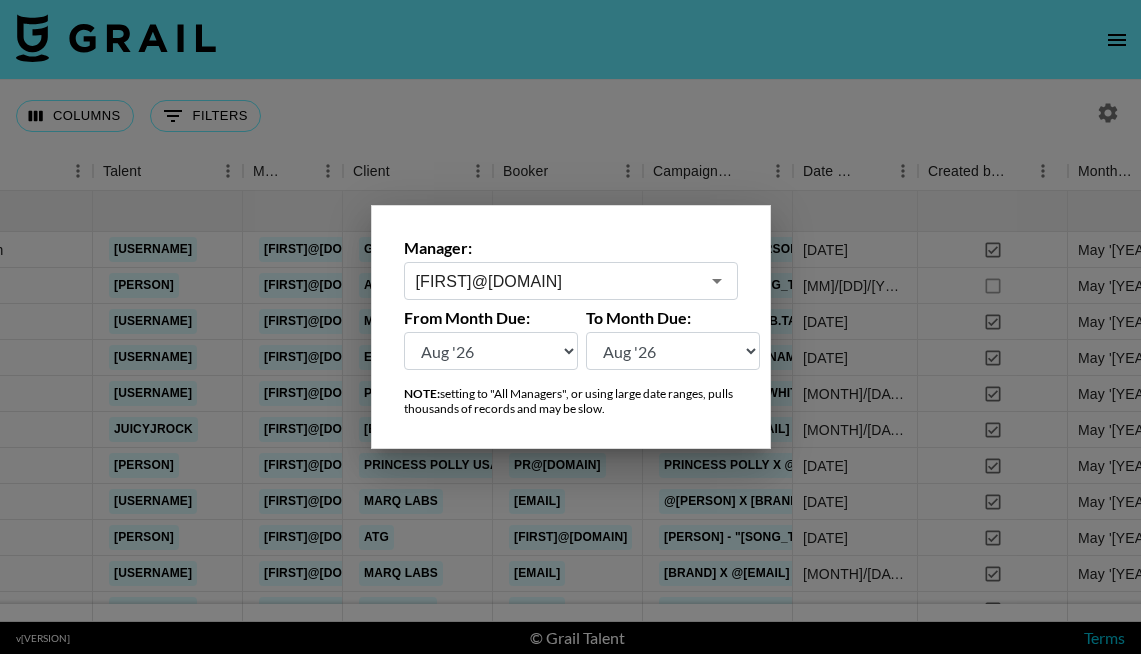select on "[MONTH] '[YY]" 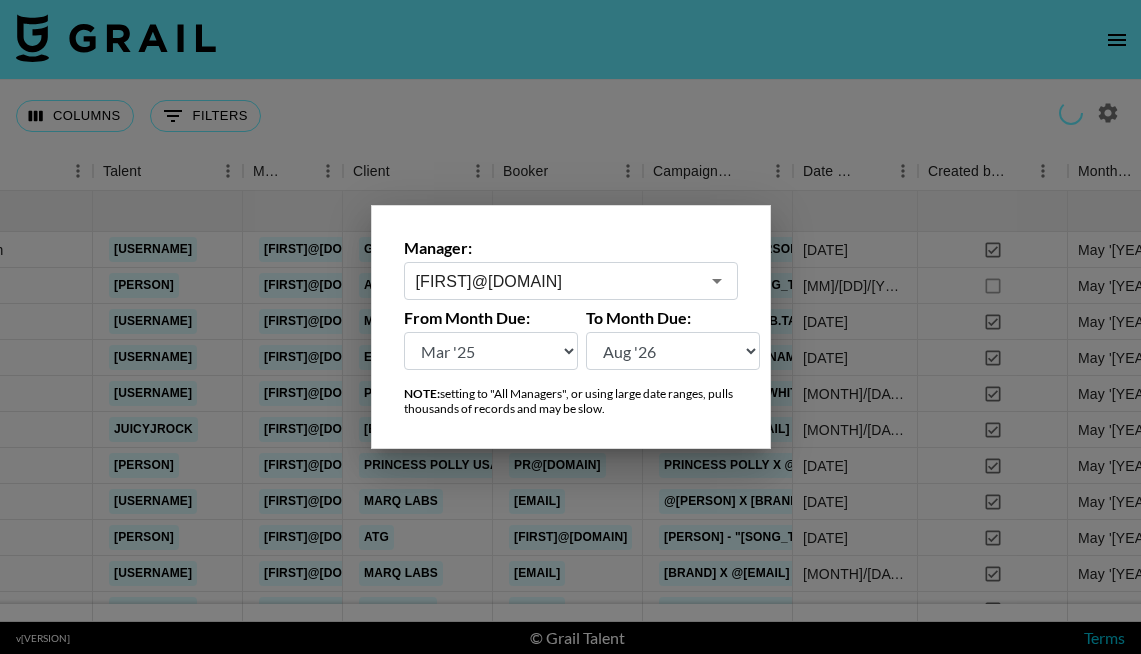 click at bounding box center (570, 327) 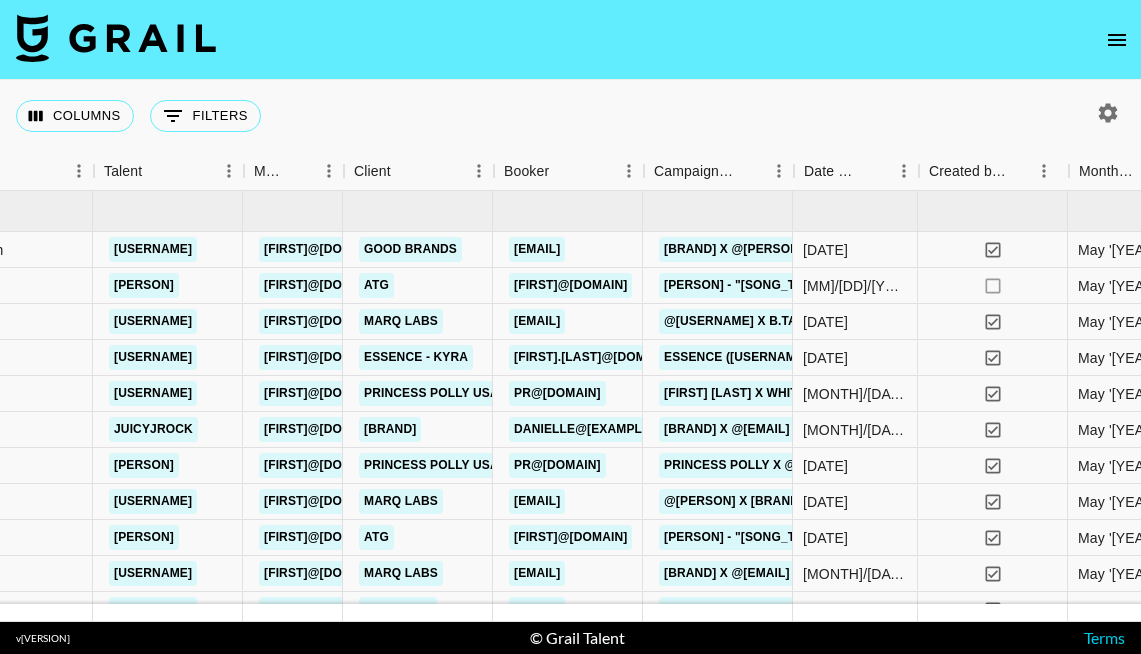 scroll, scrollTop: 0, scrollLeft: 571, axis: horizontal 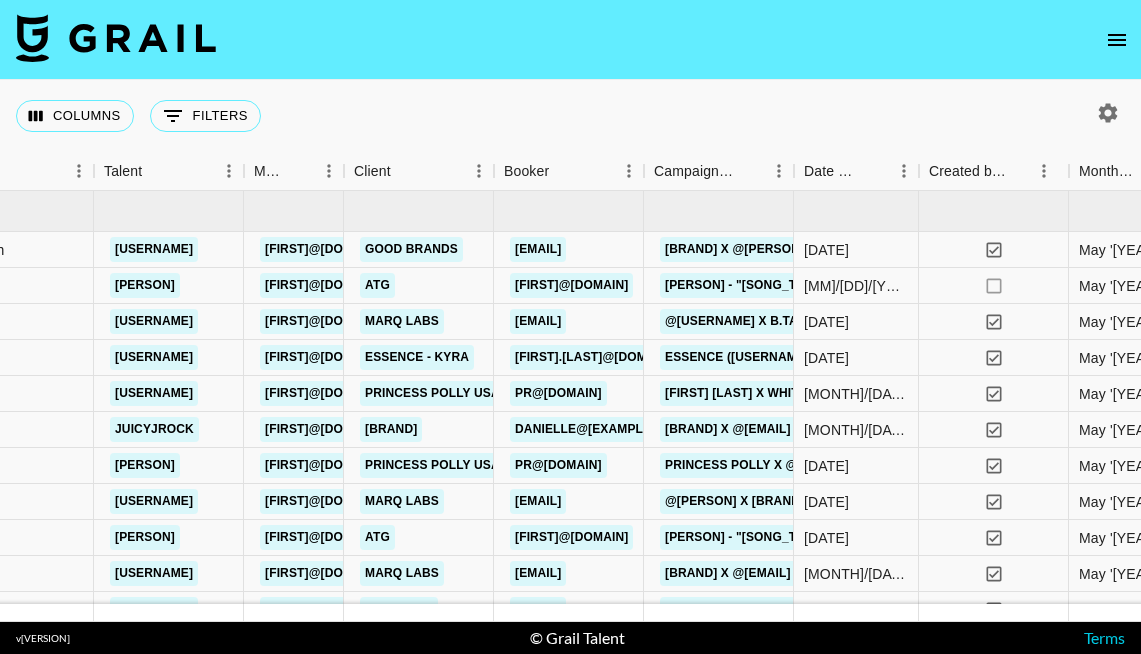 click at bounding box center [1104, 113] 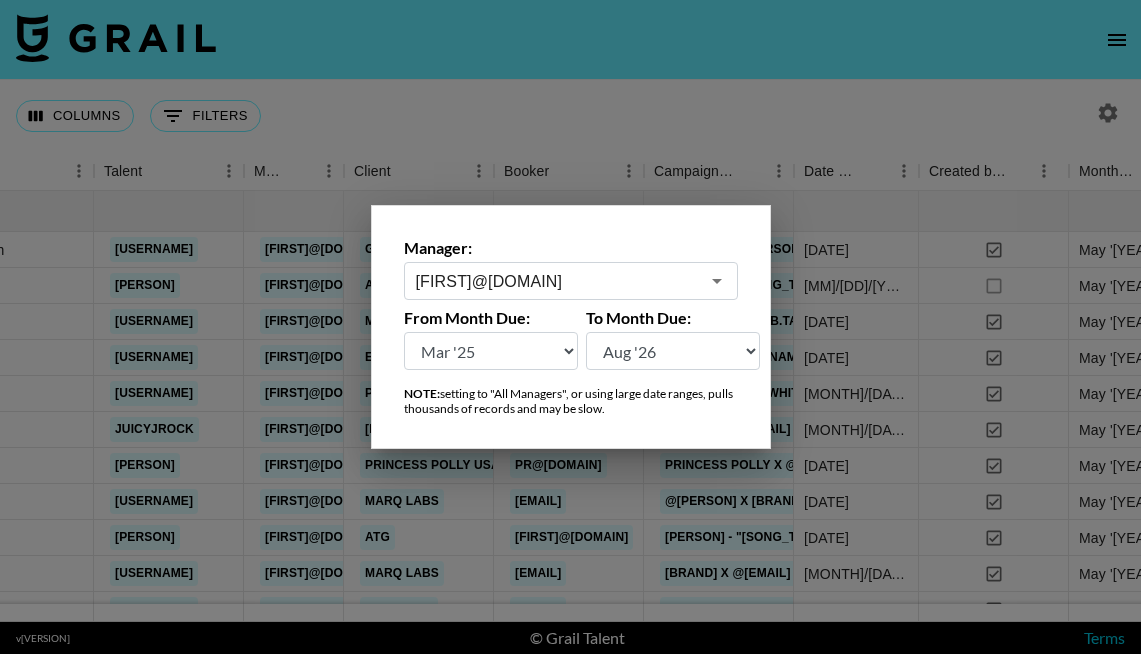 click on "Aug '26 Jul '26 Jun '26 May '26 Apr '26 Mar '26 Feb '26 Jan '26 Dec '25 Nov '25 Oct '25 Sep '25 Aug '25 Jul '25 Jun '25 May '25 Apr '25 Mar '25 Feb '25 Jan '25 Dec '24 Nov '24 Oct '24 Sep '24 Aug '24" at bounding box center (491, 351) 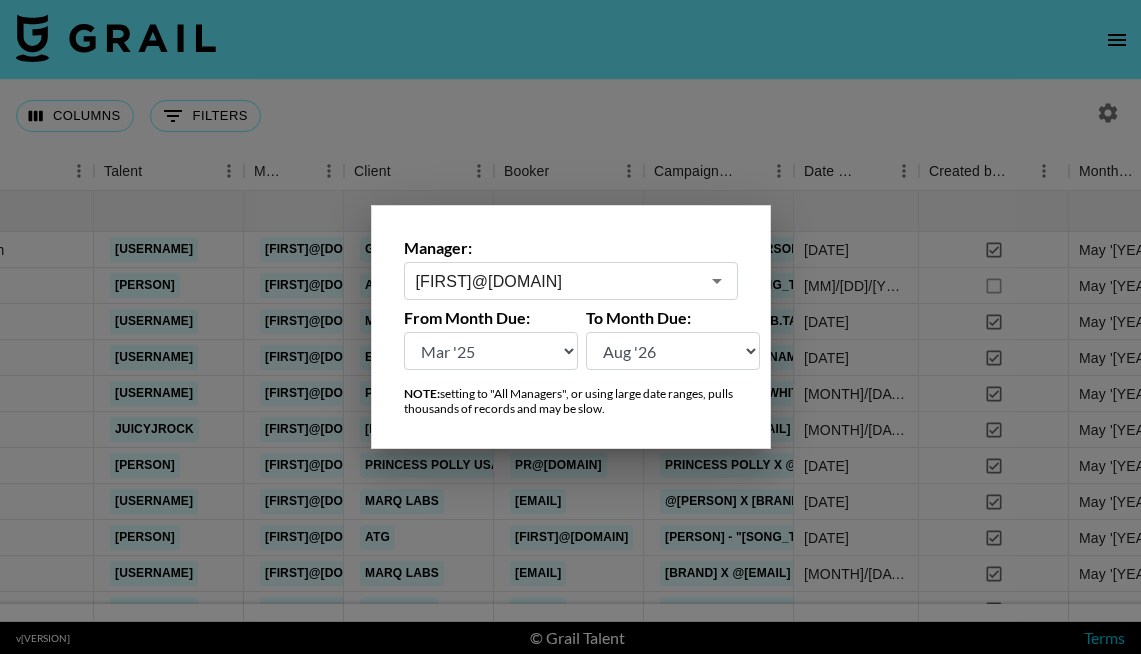 click on "Aug '26 Jul '26 Jun '26 May '26 Apr '26 Mar '26 Feb '26 Jan '26 Dec '25 Nov '25 Oct '25 Sep '25 Aug '25 Jul '25 Jun '25 May '25 Apr '25 Mar '25 Feb '25 Jan '25 Dec '24 Nov '24 Oct '24 Sep '24 Aug '24" at bounding box center [673, 351] 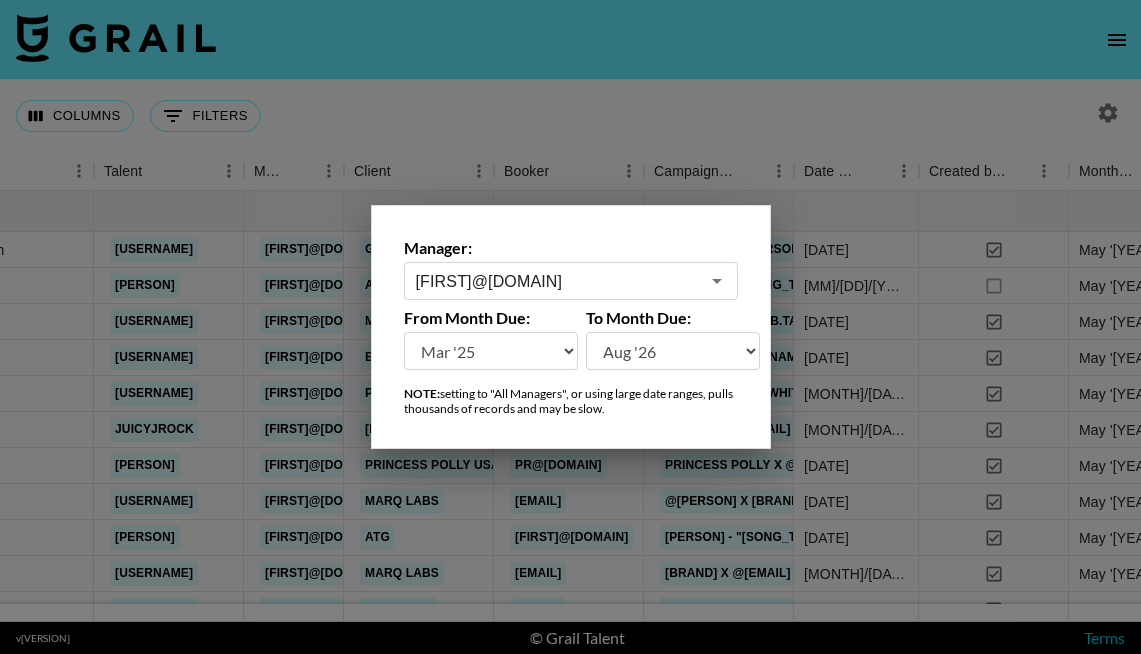select on "[MONTH] '26" 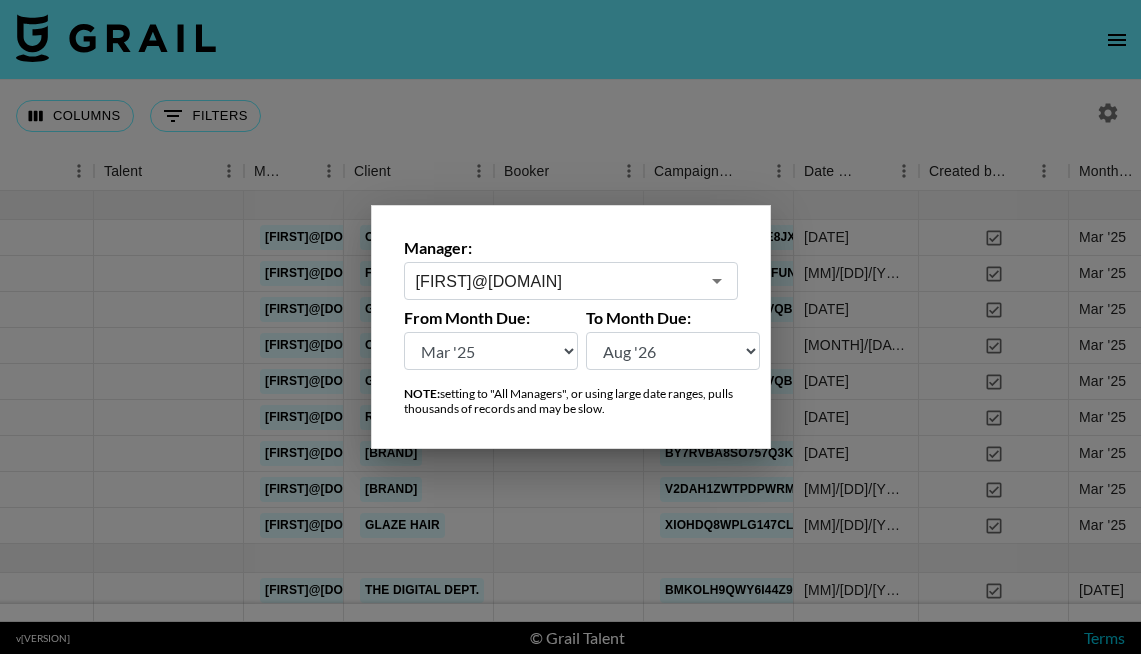 click at bounding box center (570, 327) 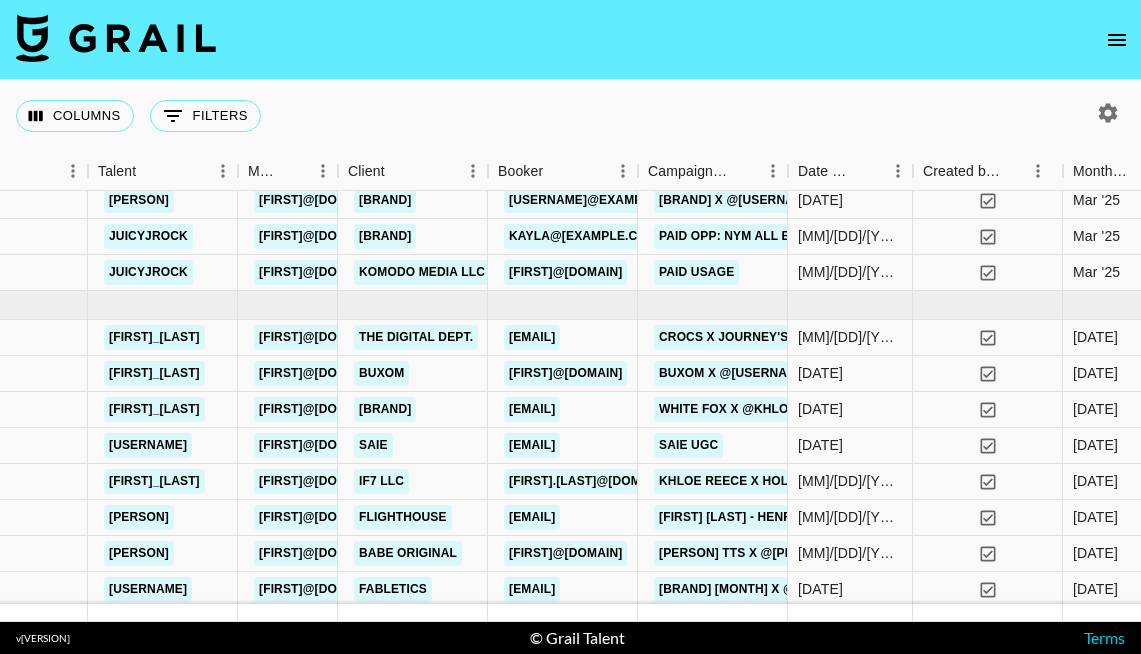 scroll, scrollTop: 264, scrollLeft: 577, axis: both 